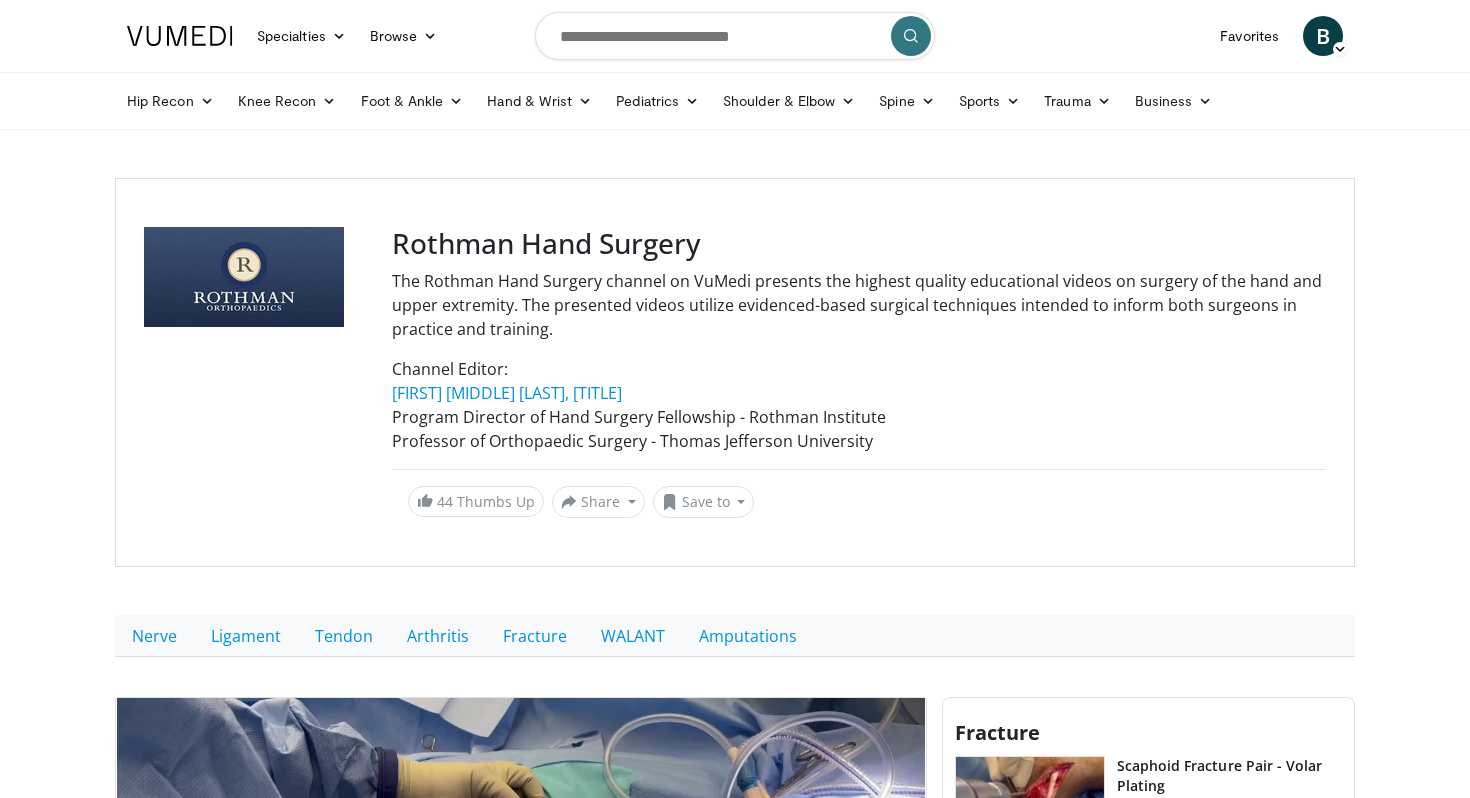 scroll, scrollTop: 515, scrollLeft: 0, axis: vertical 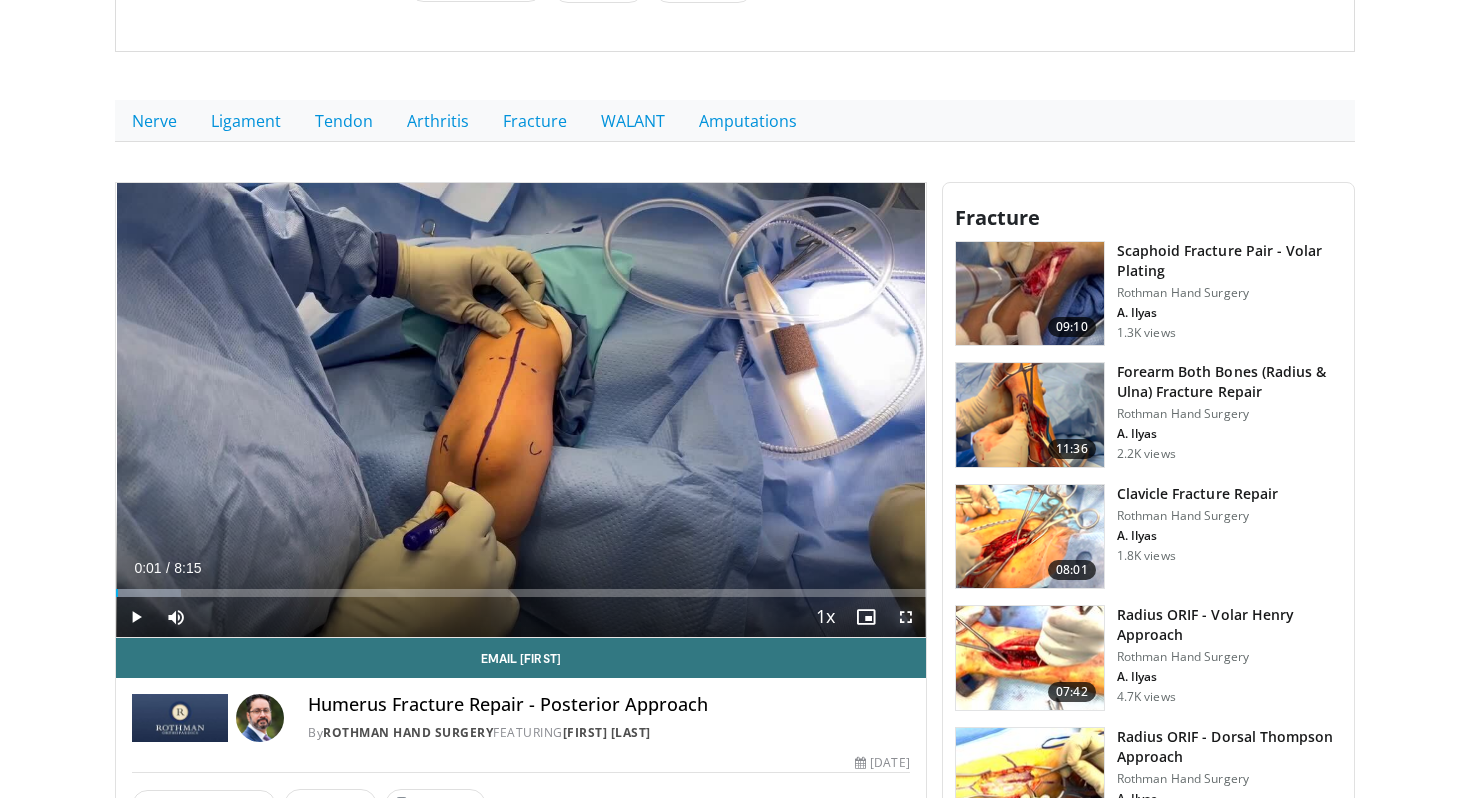 click at bounding box center (906, 617) 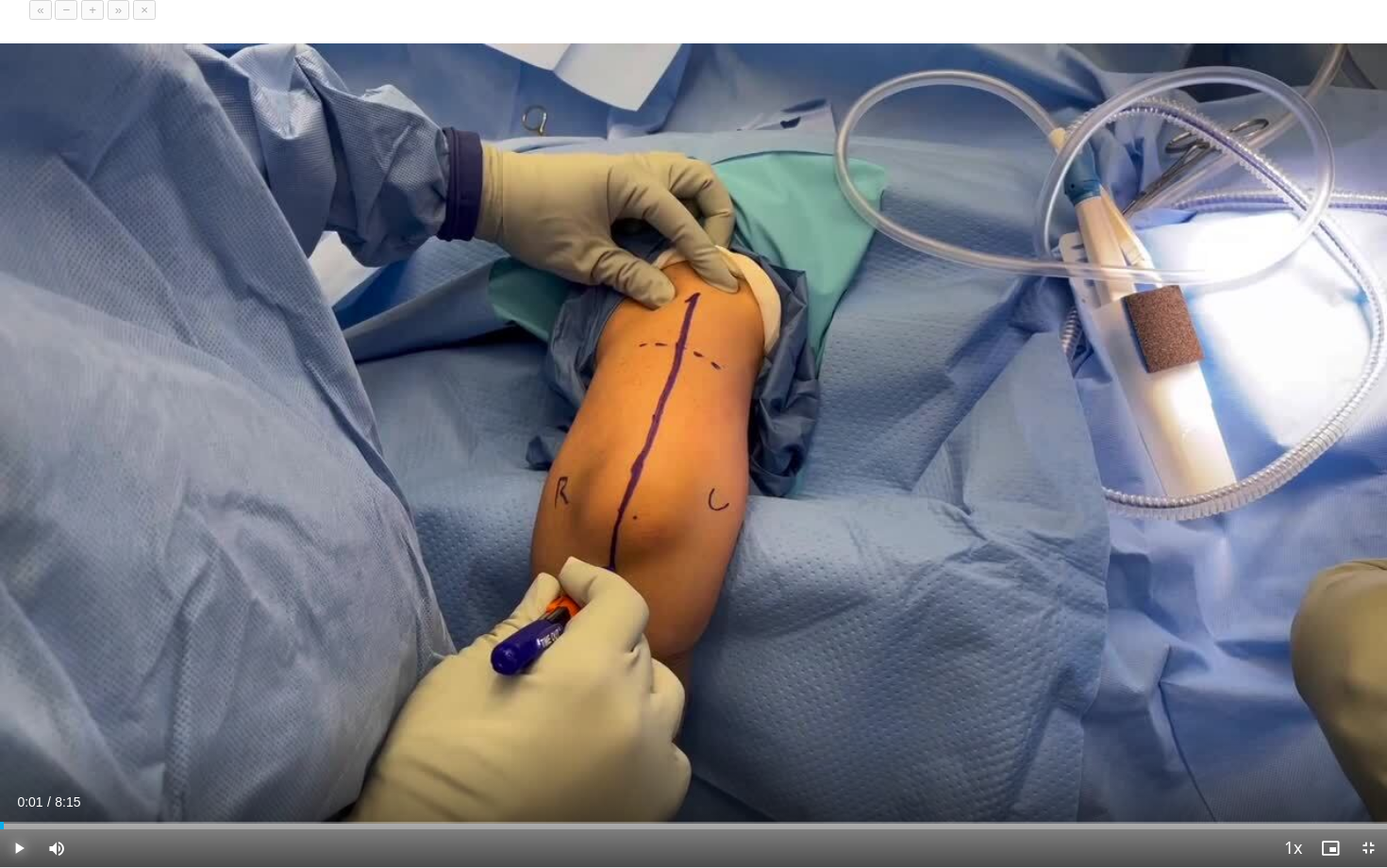 click at bounding box center [19, 848] 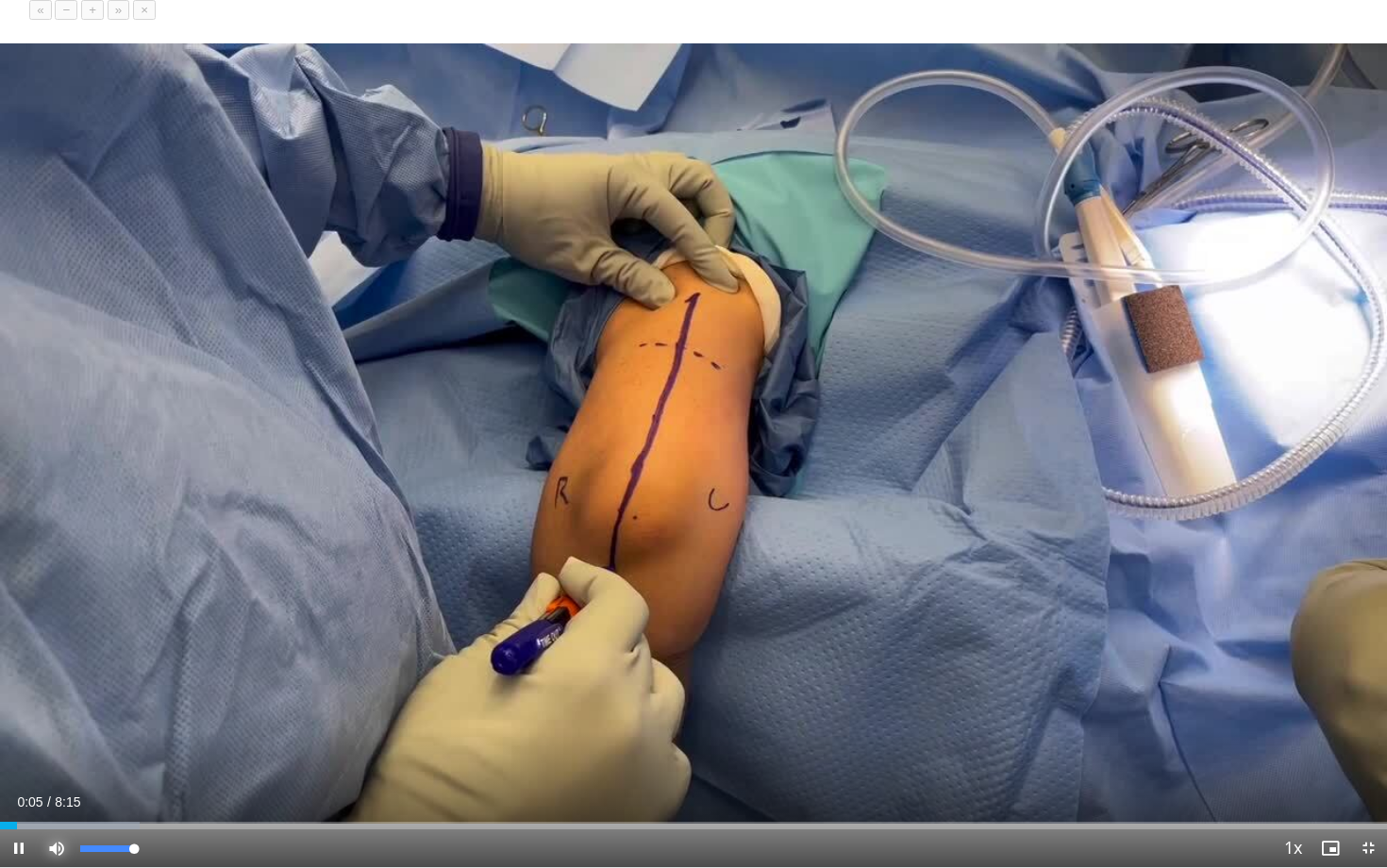click at bounding box center (57, 848) 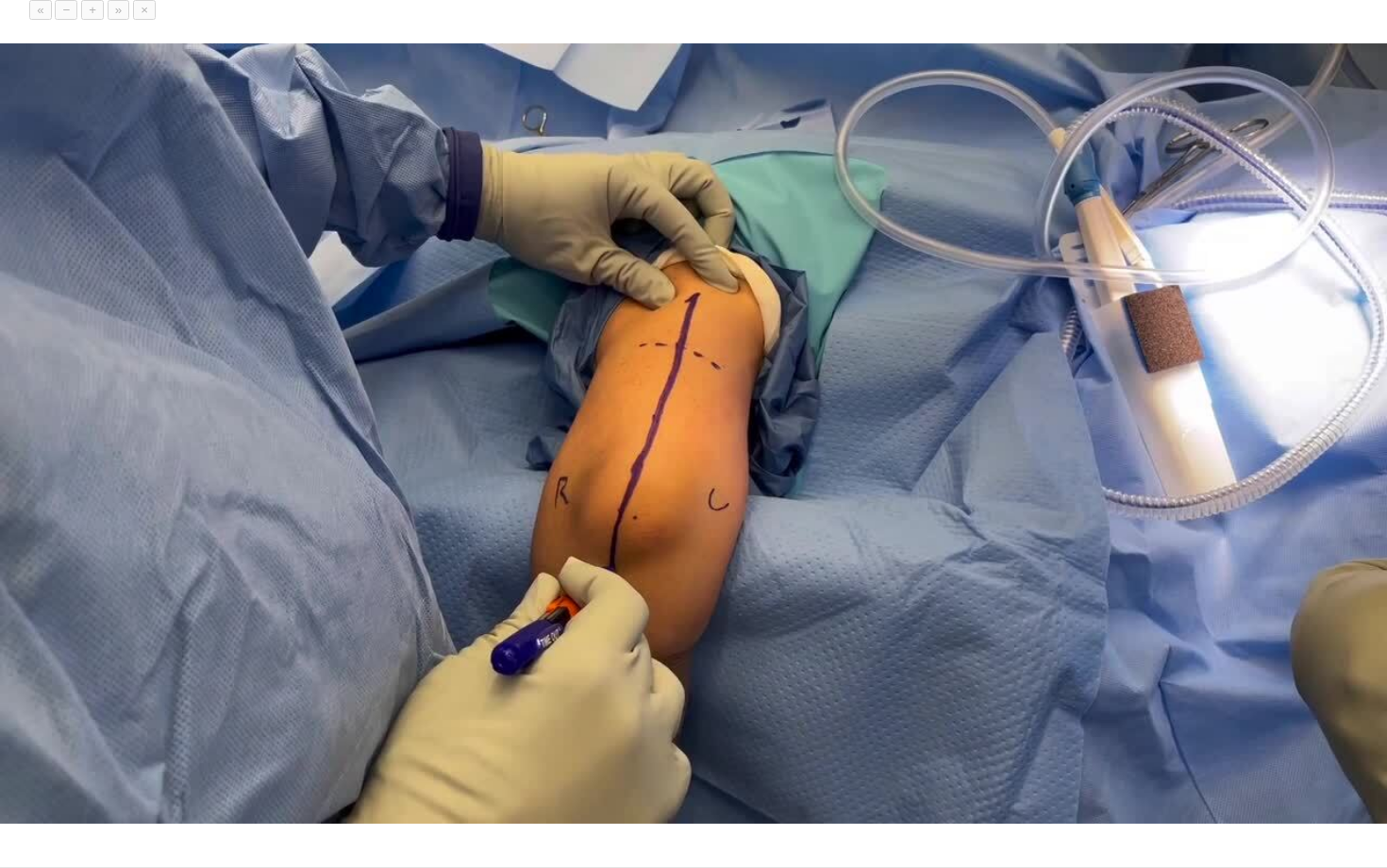 click on "10 seconds
Tap to unmute" at bounding box center (694, 433) 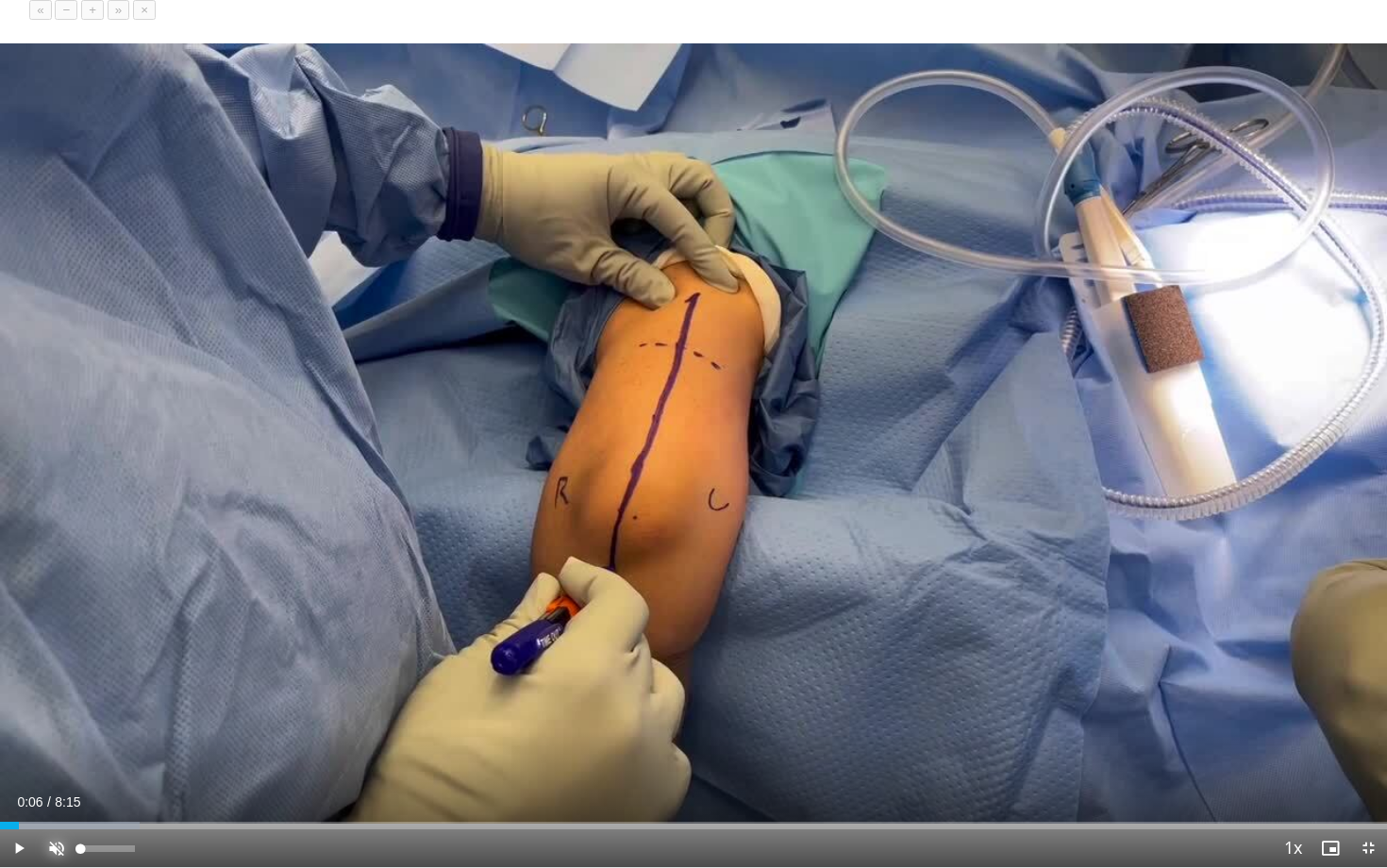 click at bounding box center [57, 848] 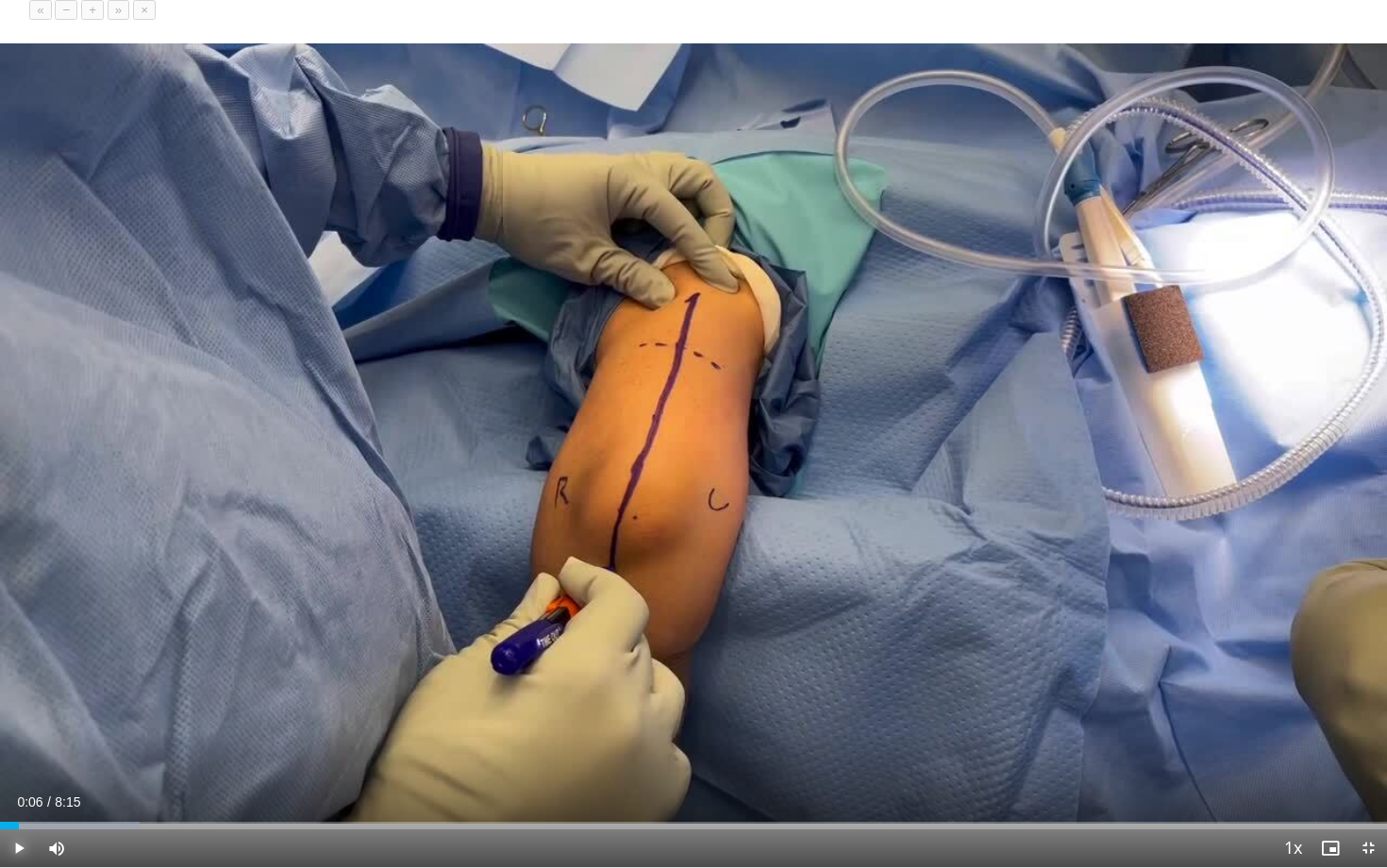 click at bounding box center (19, 848) 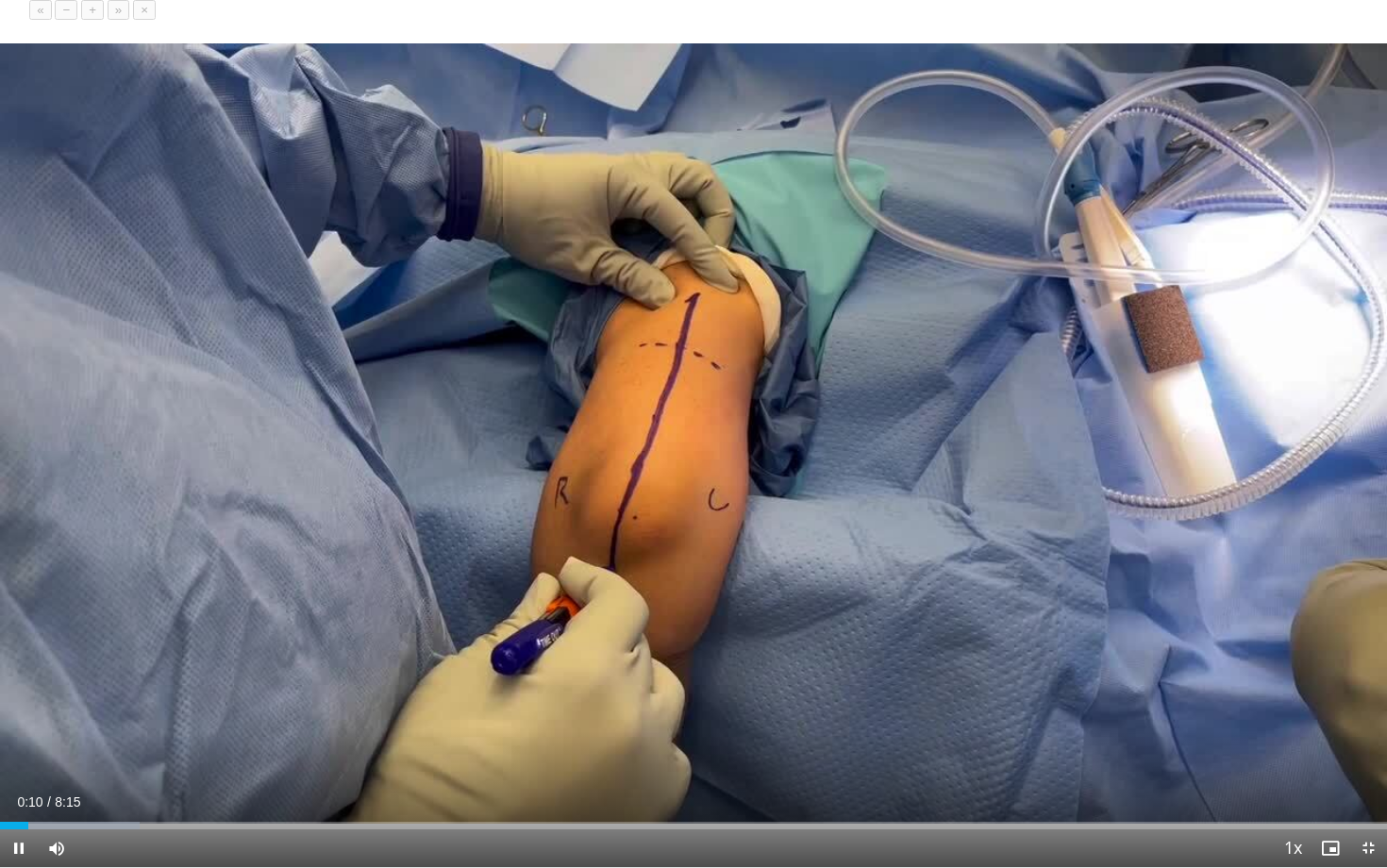 click on "+" at bounding box center (92, 9) 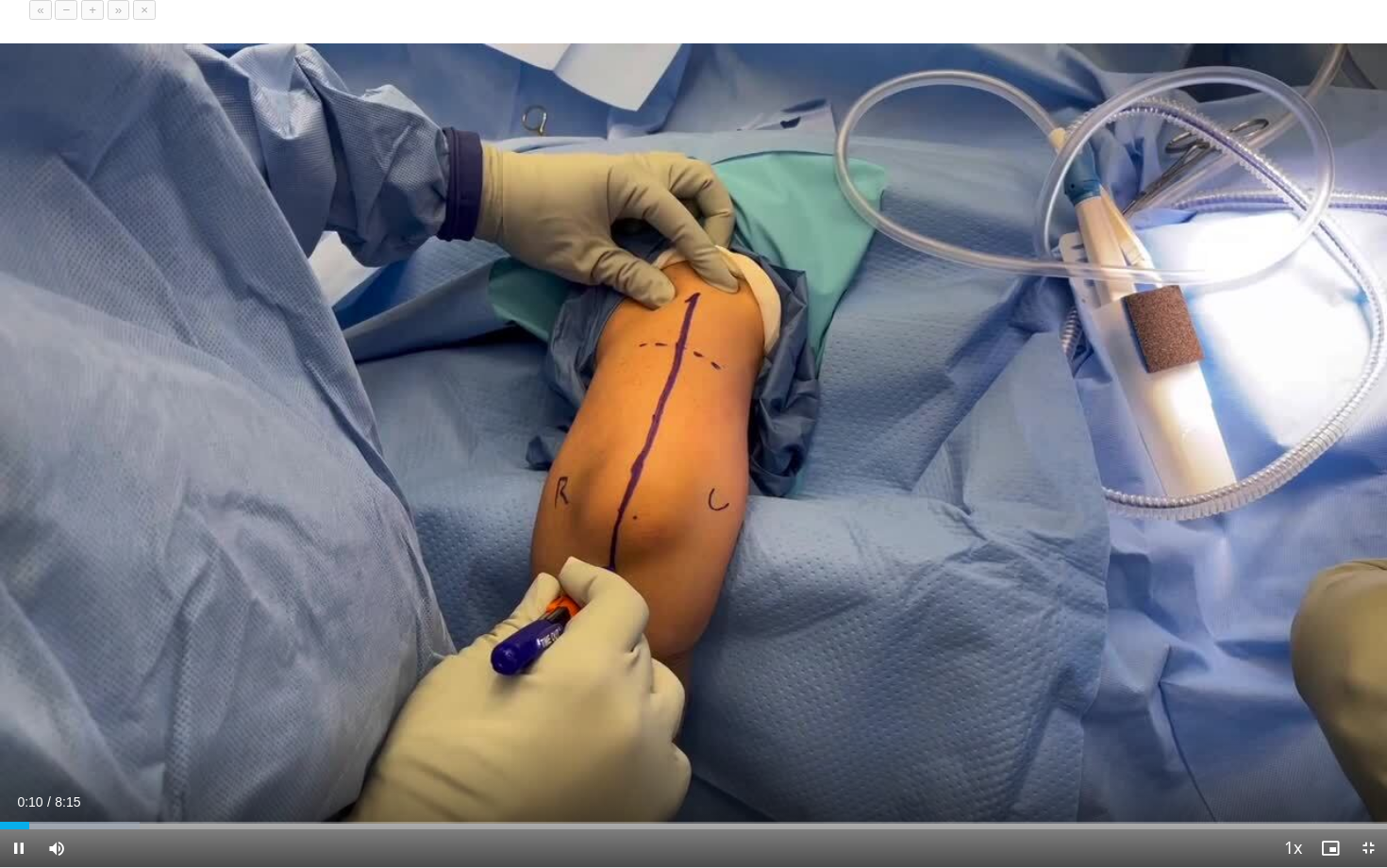 click on "+" at bounding box center [92, 9] 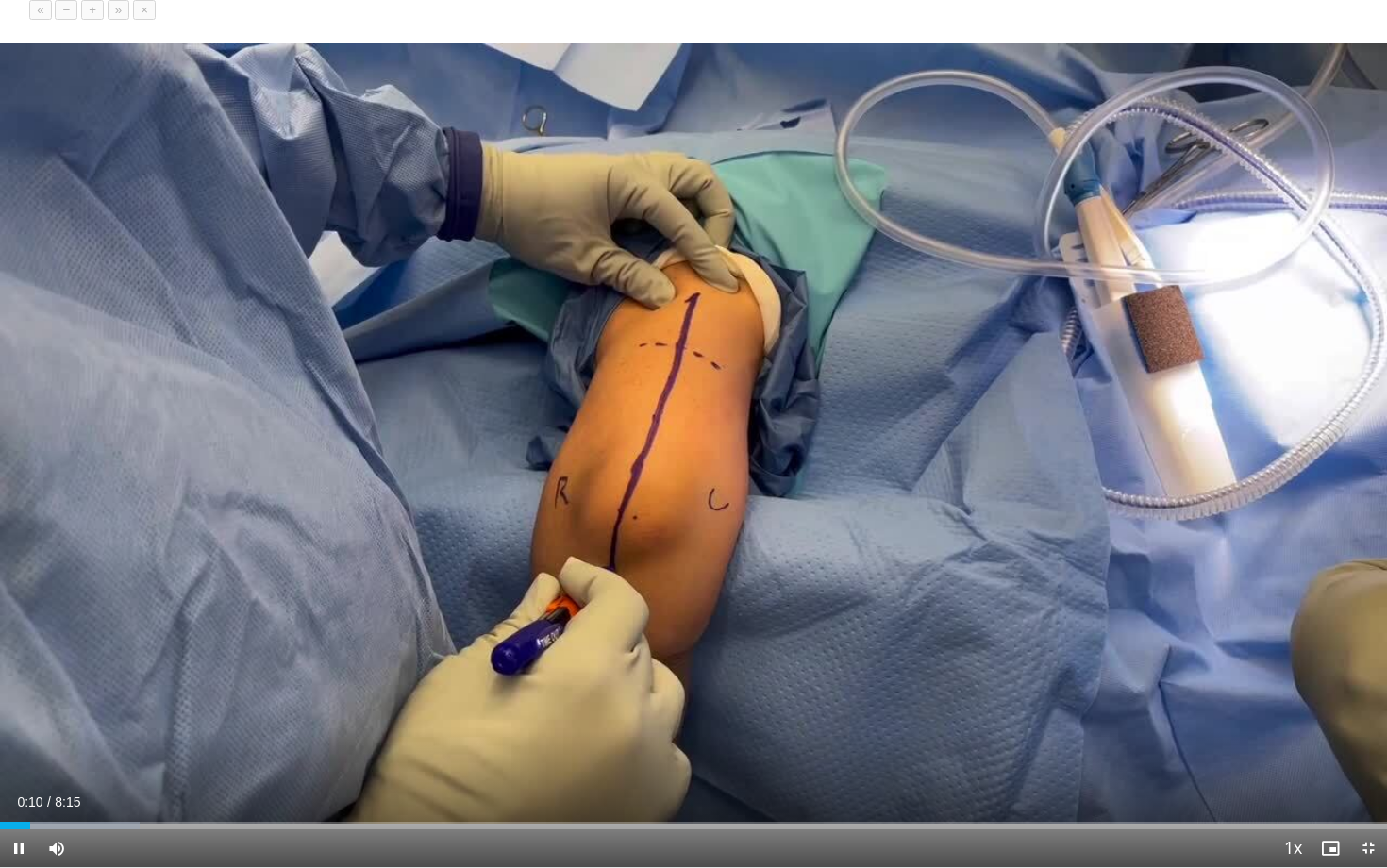 click on "+" at bounding box center (92, 9) 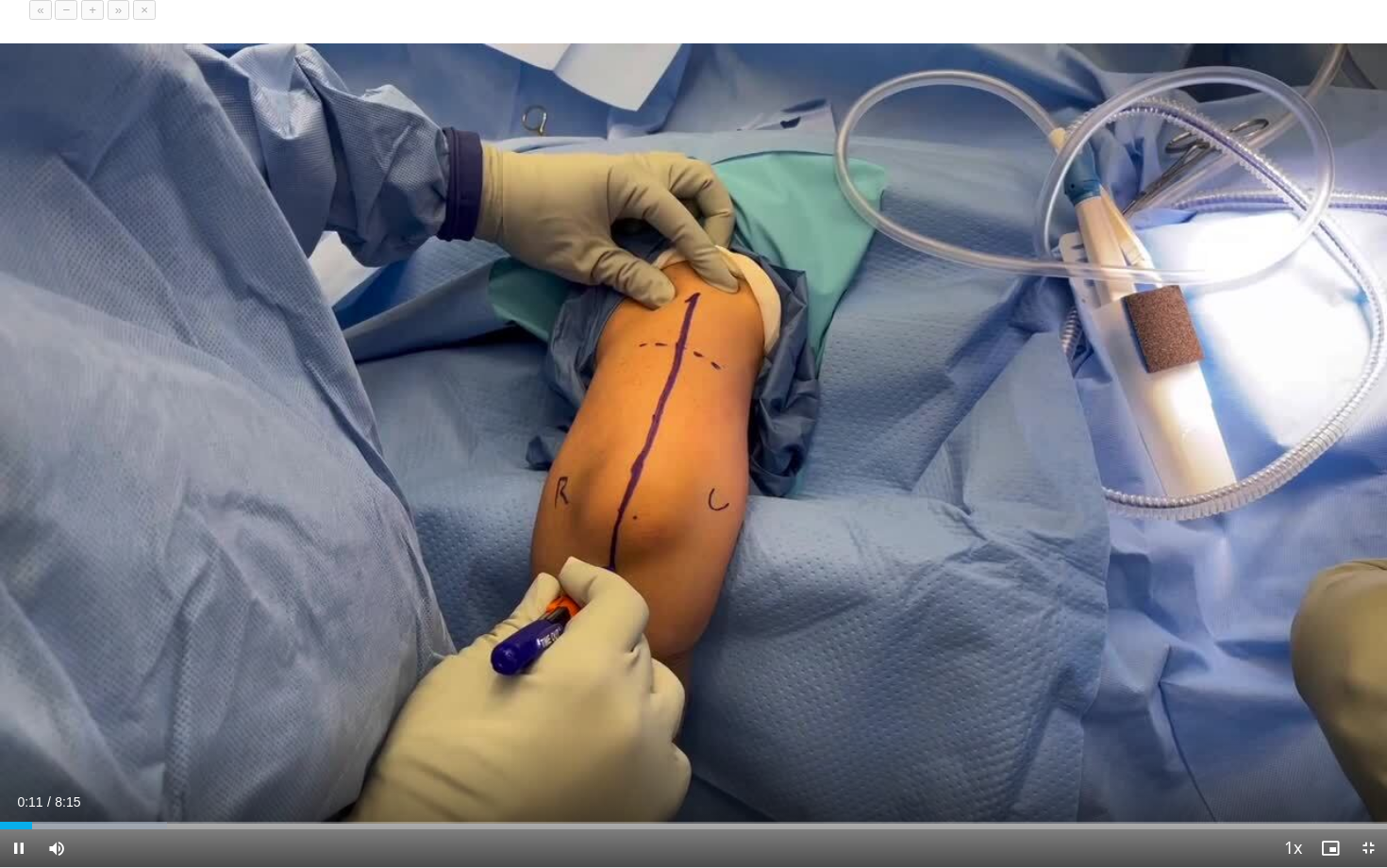 click on "+" at bounding box center [92, 9] 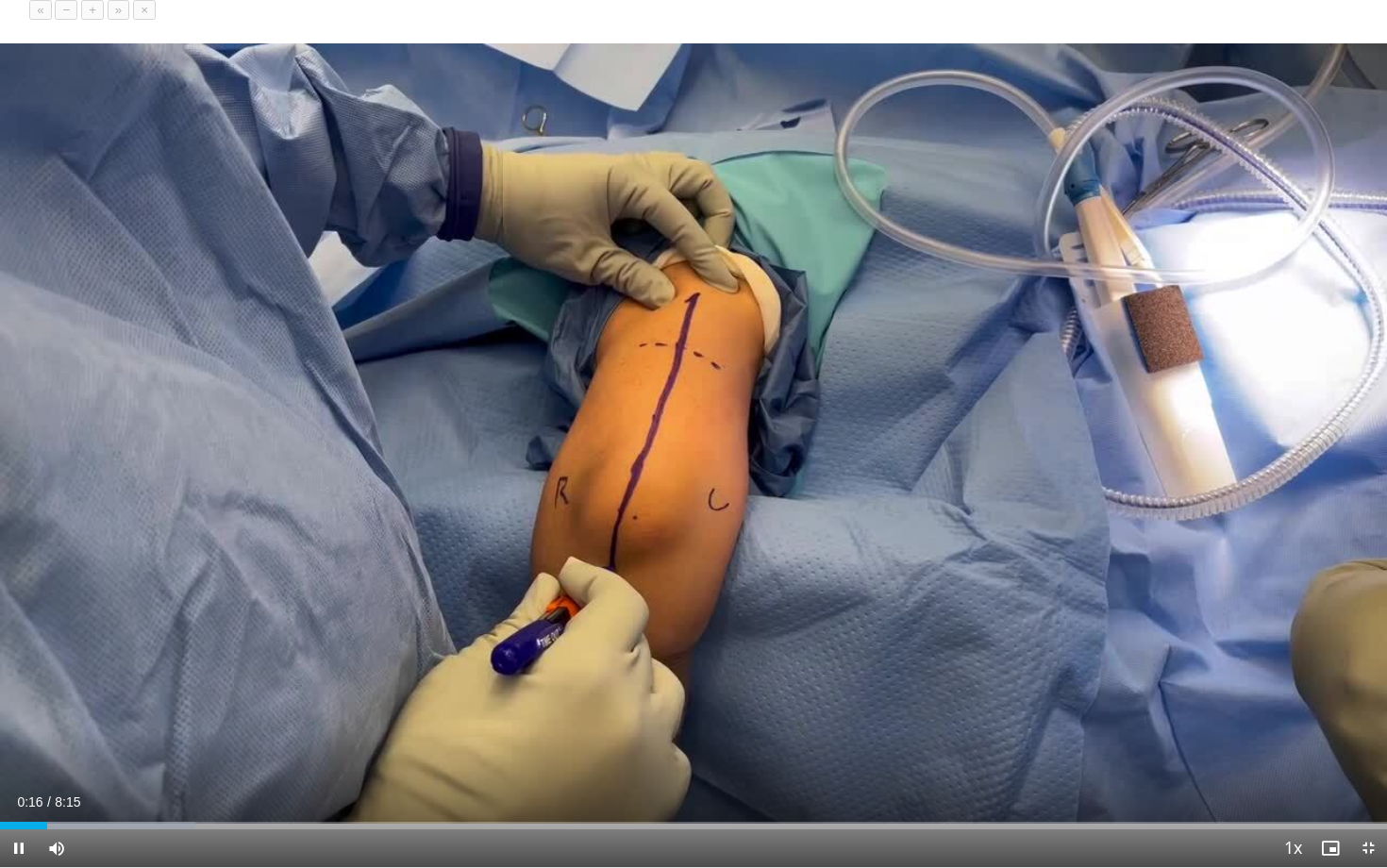 click on "+" at bounding box center [92, 9] 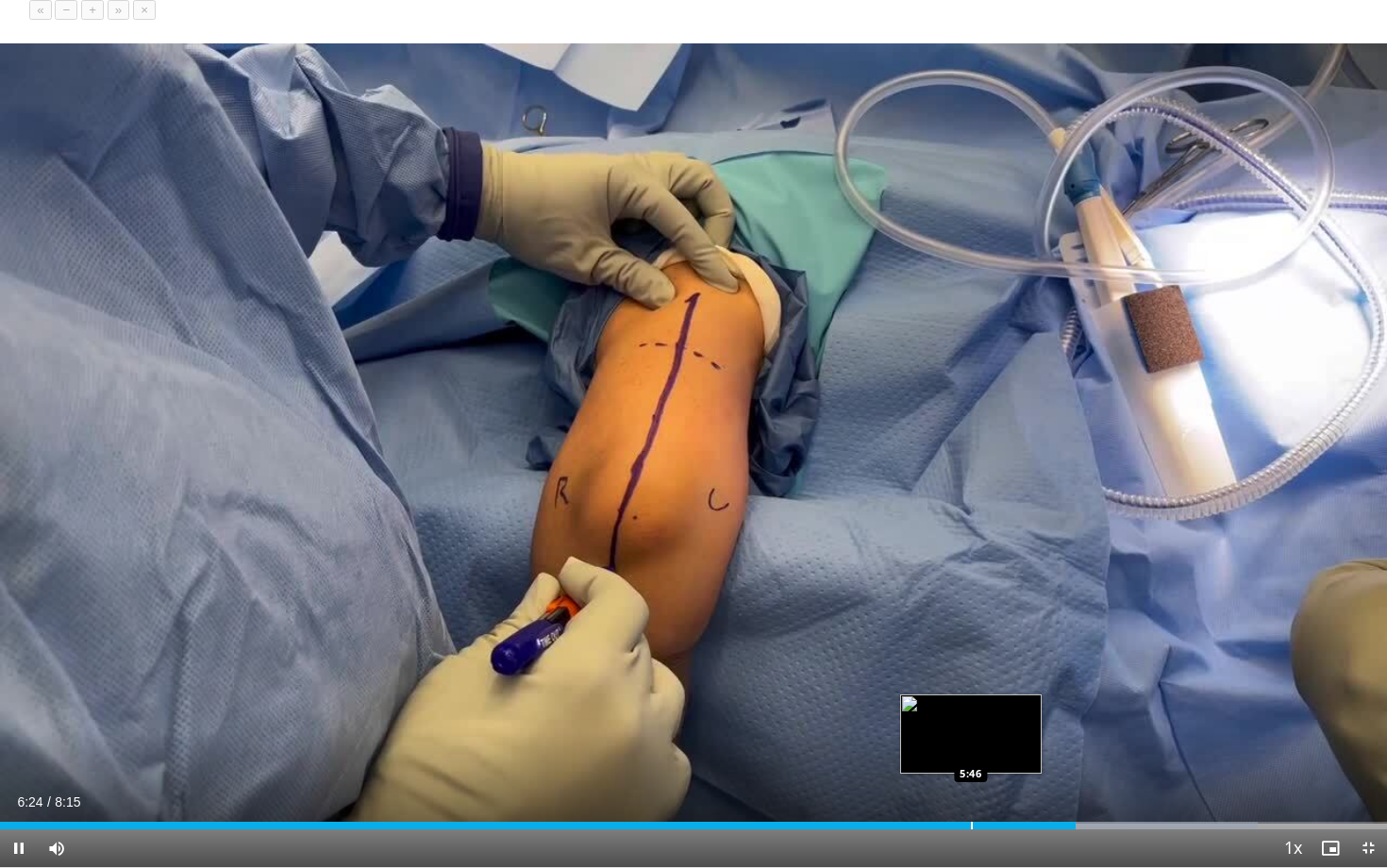 click on "Loaded :  90.65% 6:24 5:46" at bounding box center (694, 826) 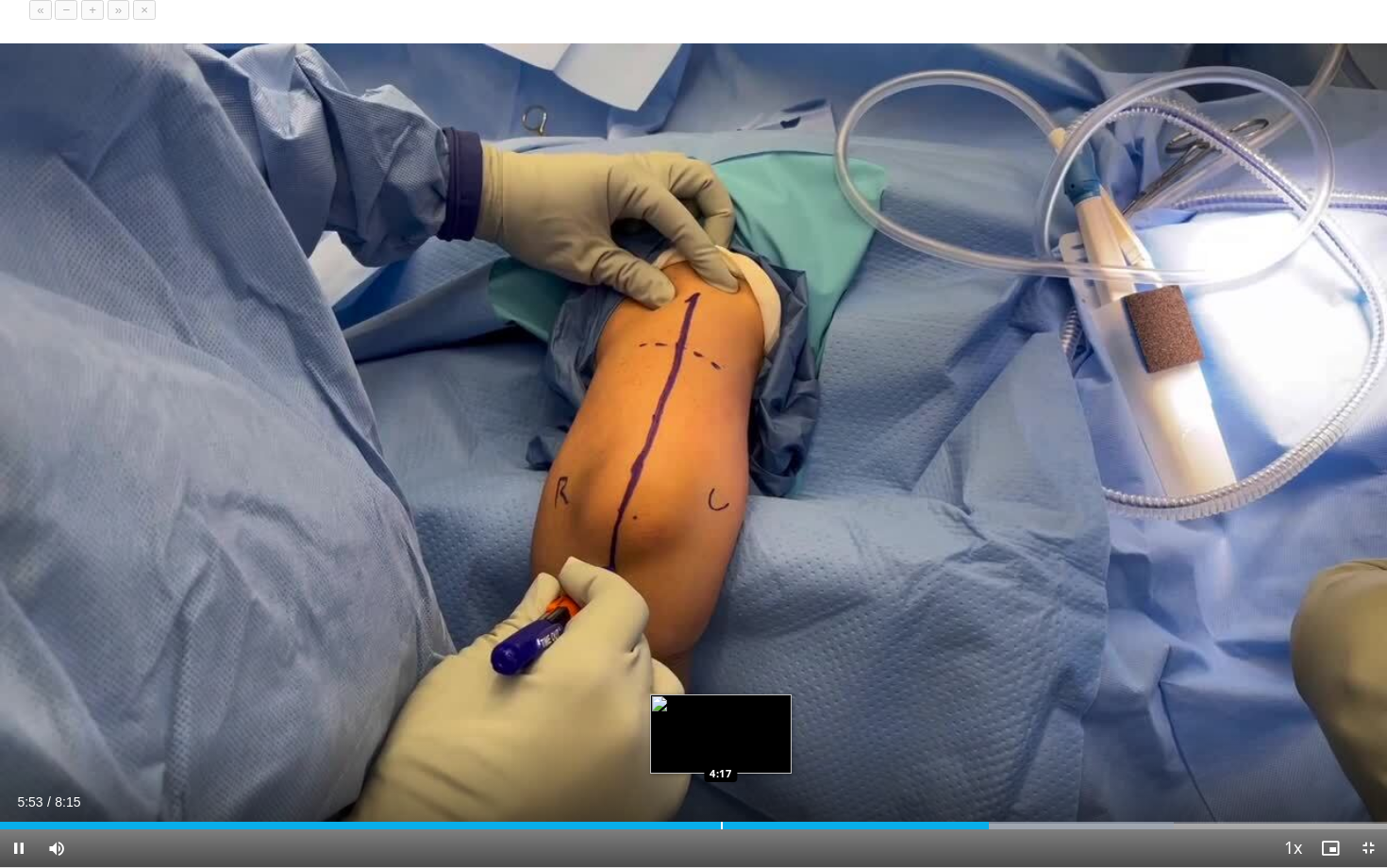 click on "Loaded :  84.60% 5:53 4:17" at bounding box center [694, 820] 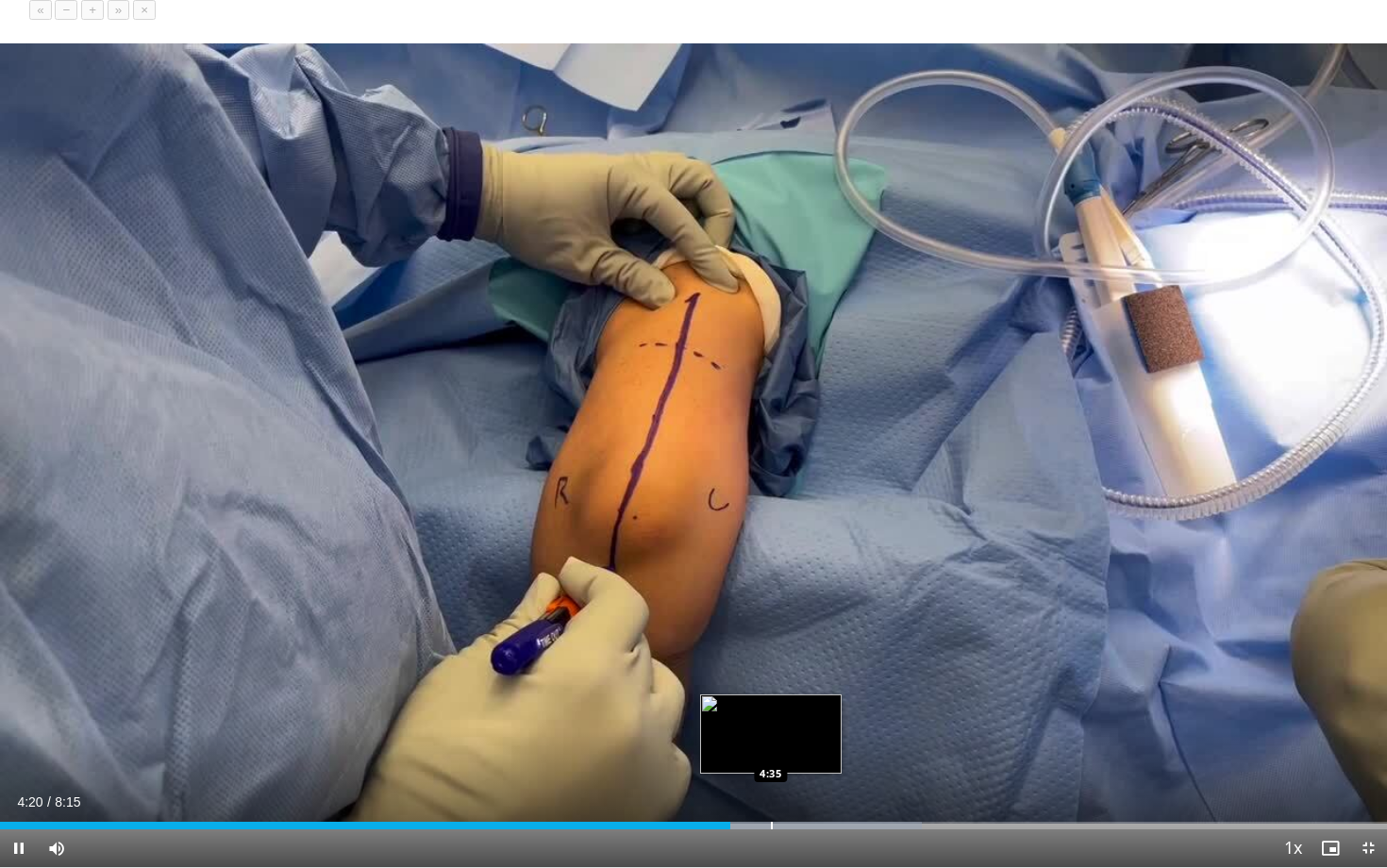click at bounding box center [772, 826] 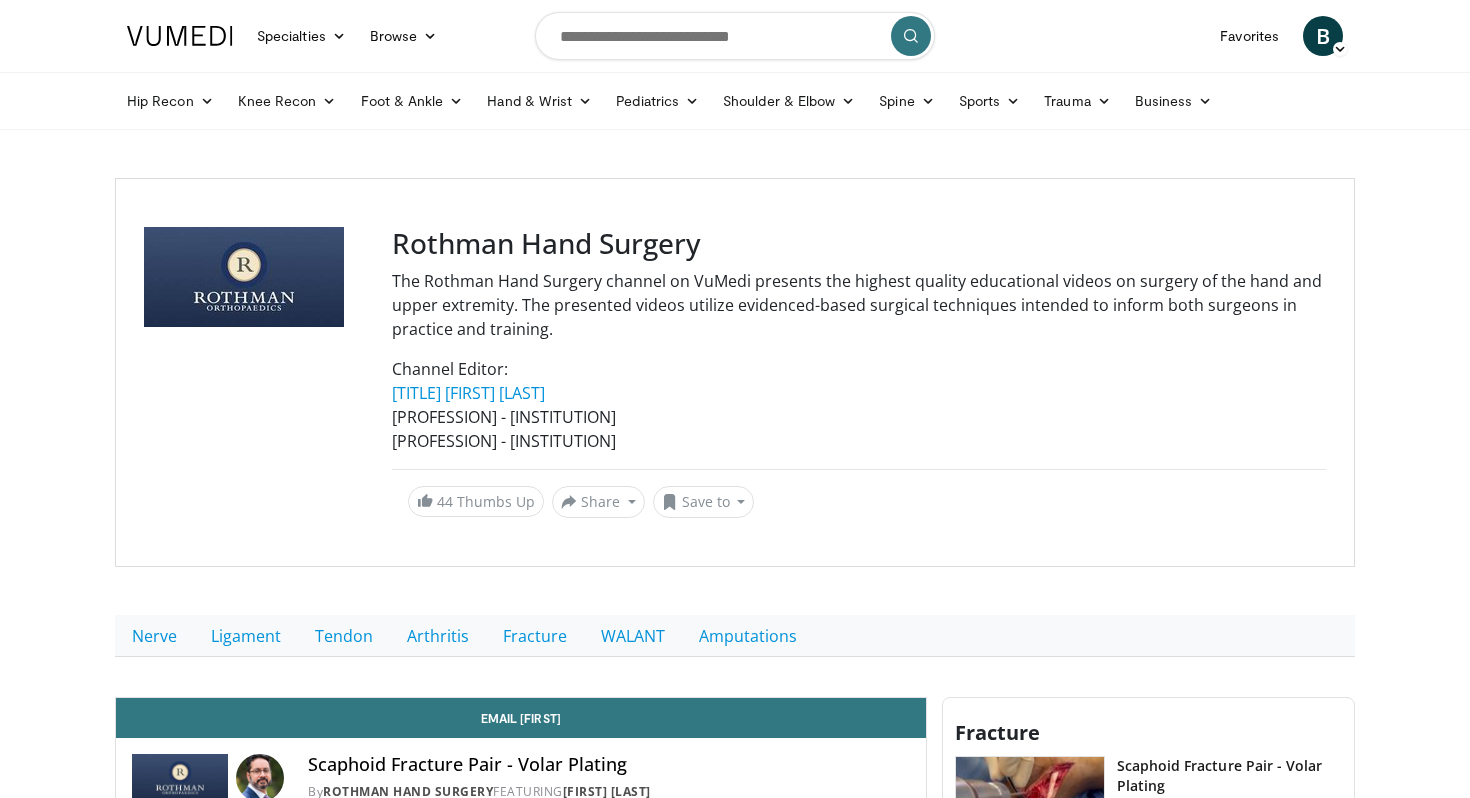 scroll, scrollTop: 0, scrollLeft: 0, axis: both 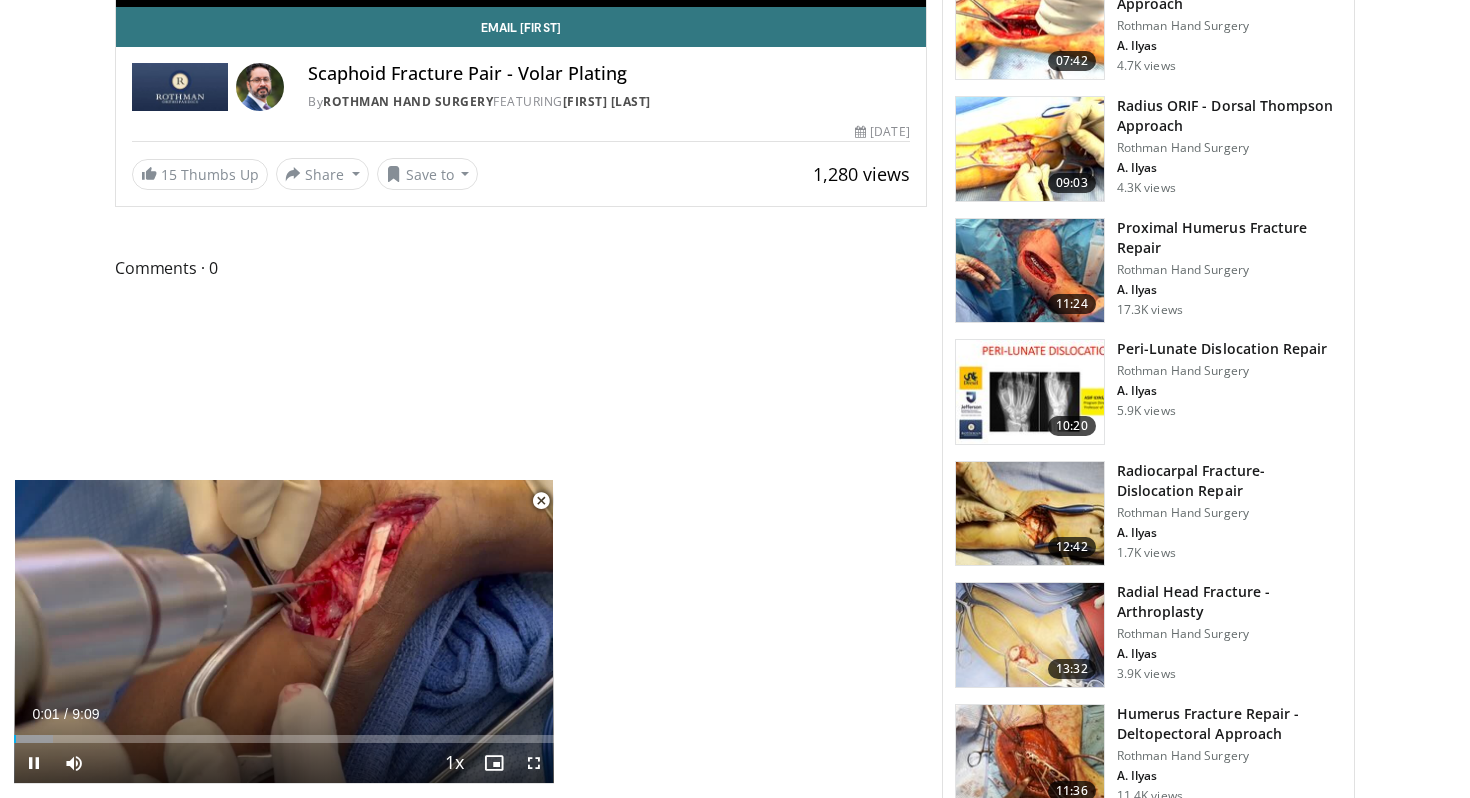 click at bounding box center (541, 501) 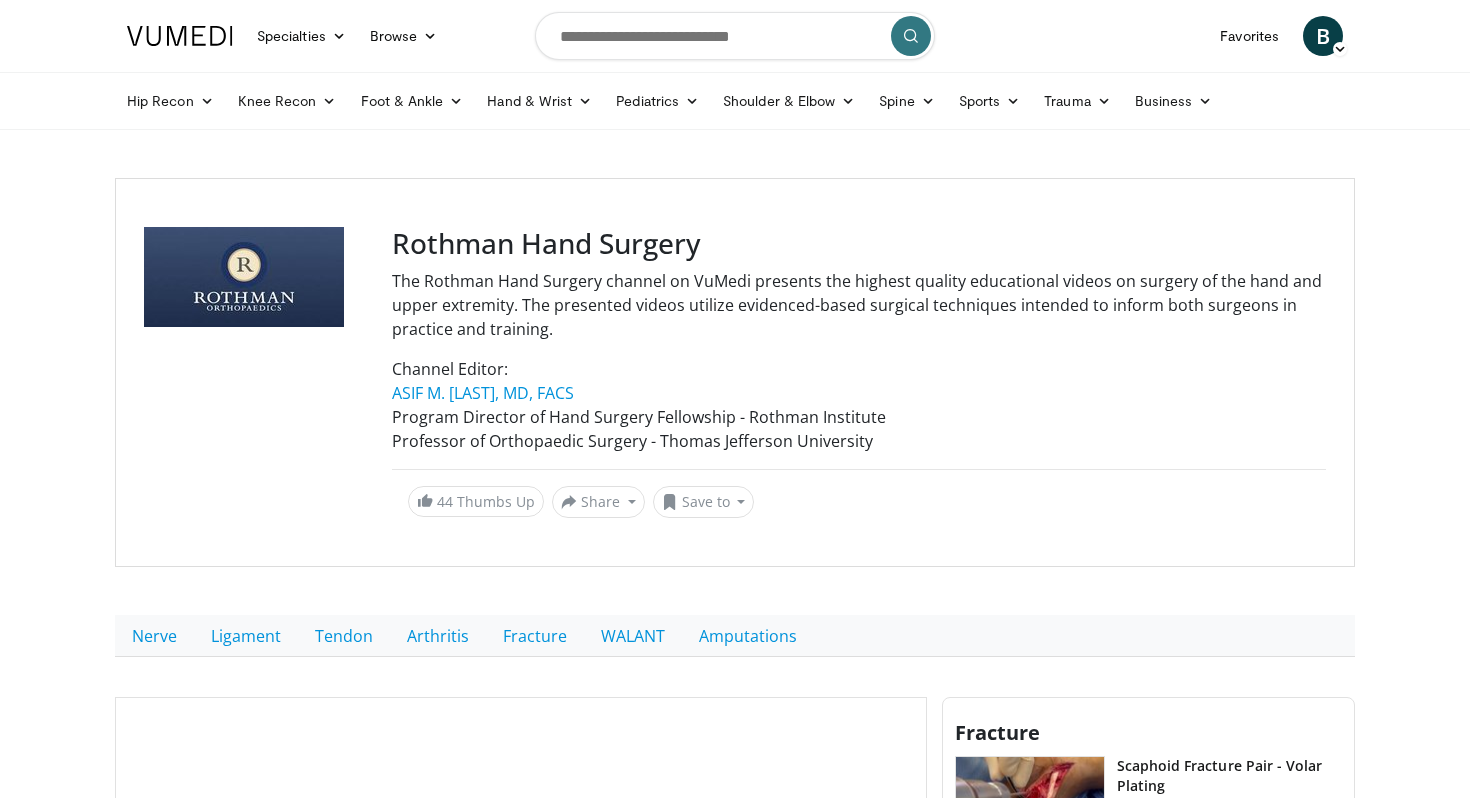 scroll, scrollTop: 515, scrollLeft: 0, axis: vertical 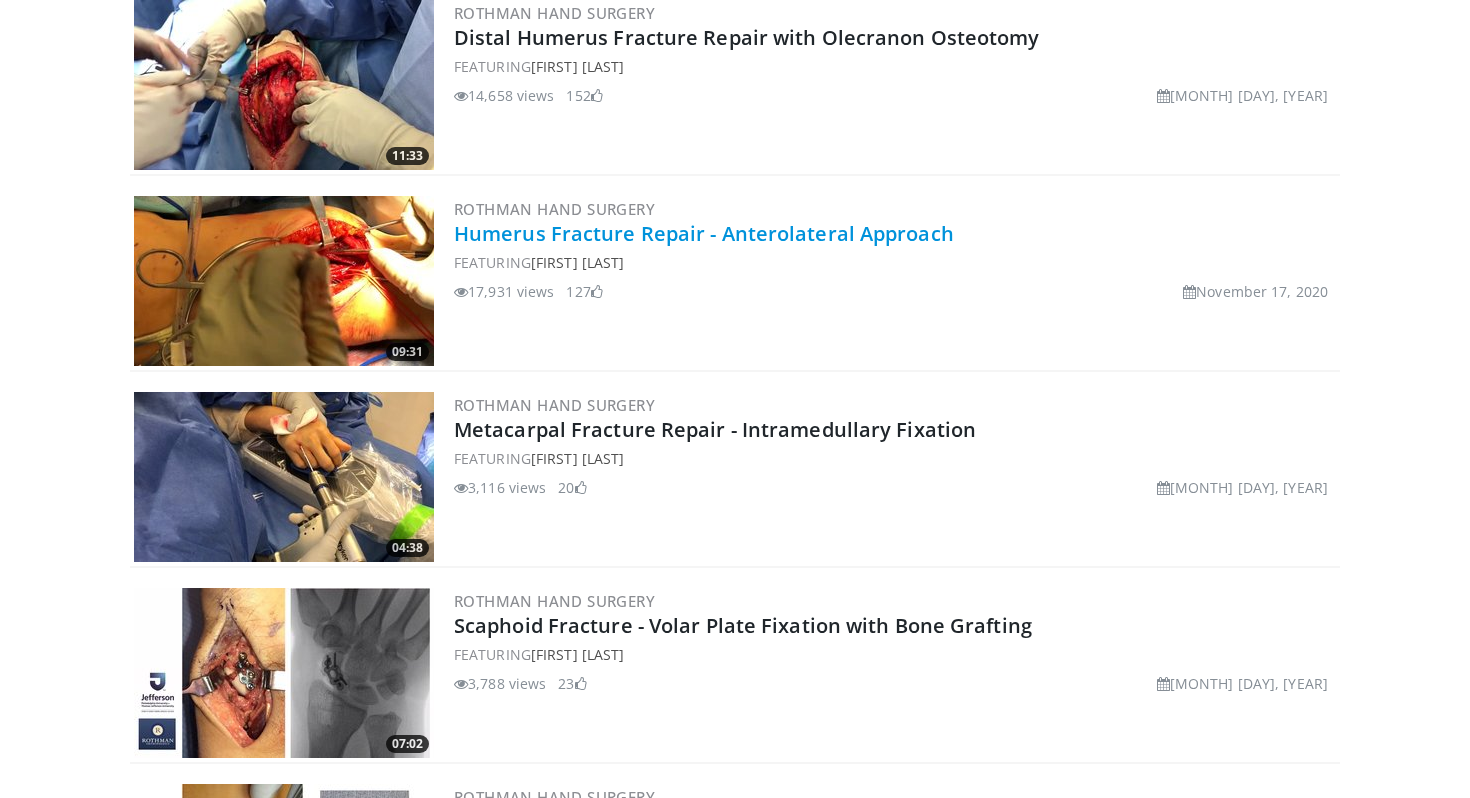 click on "Humerus Fracture Repair - Anterolateral Approach" at bounding box center [704, 233] 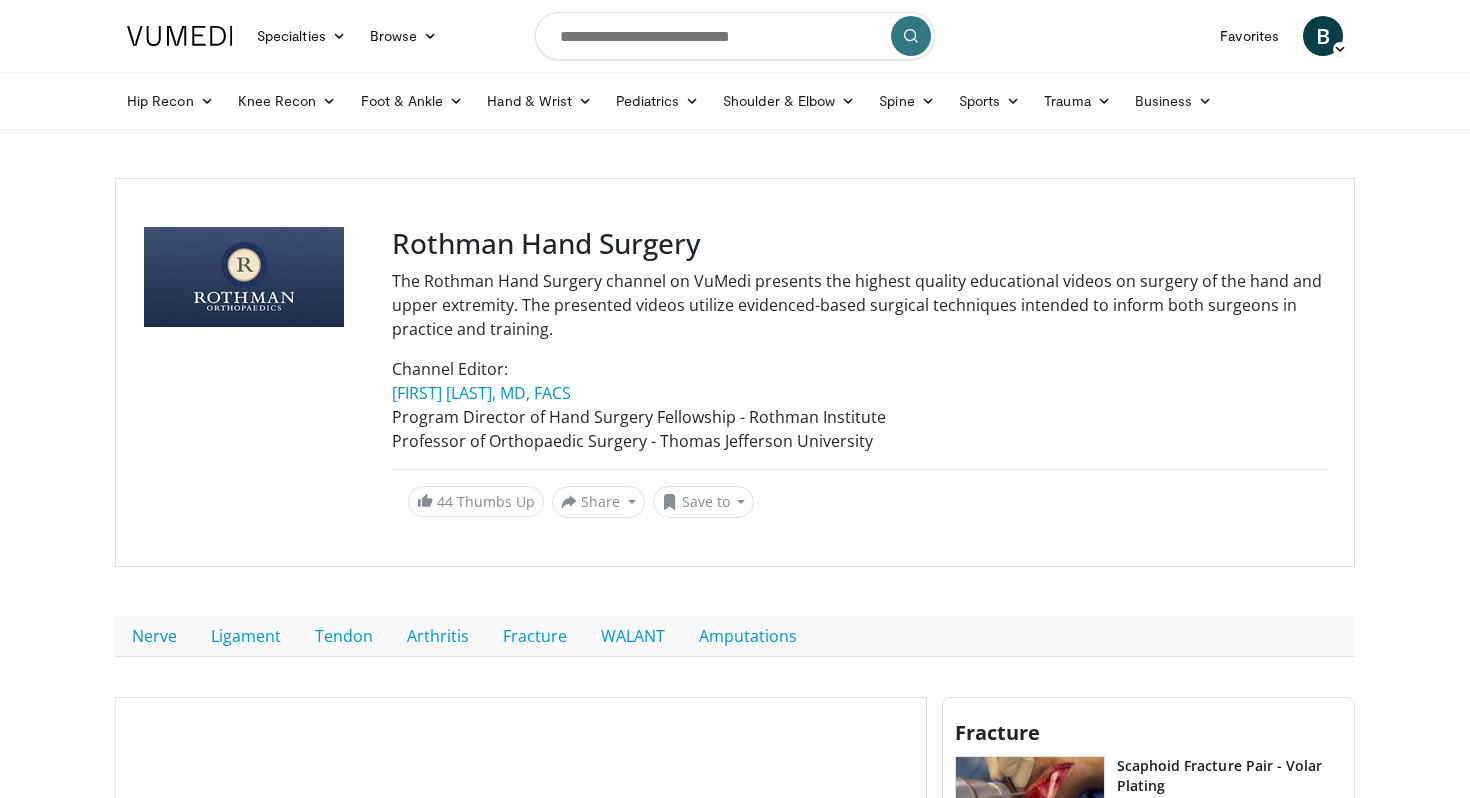 scroll, scrollTop: 0, scrollLeft: 0, axis: both 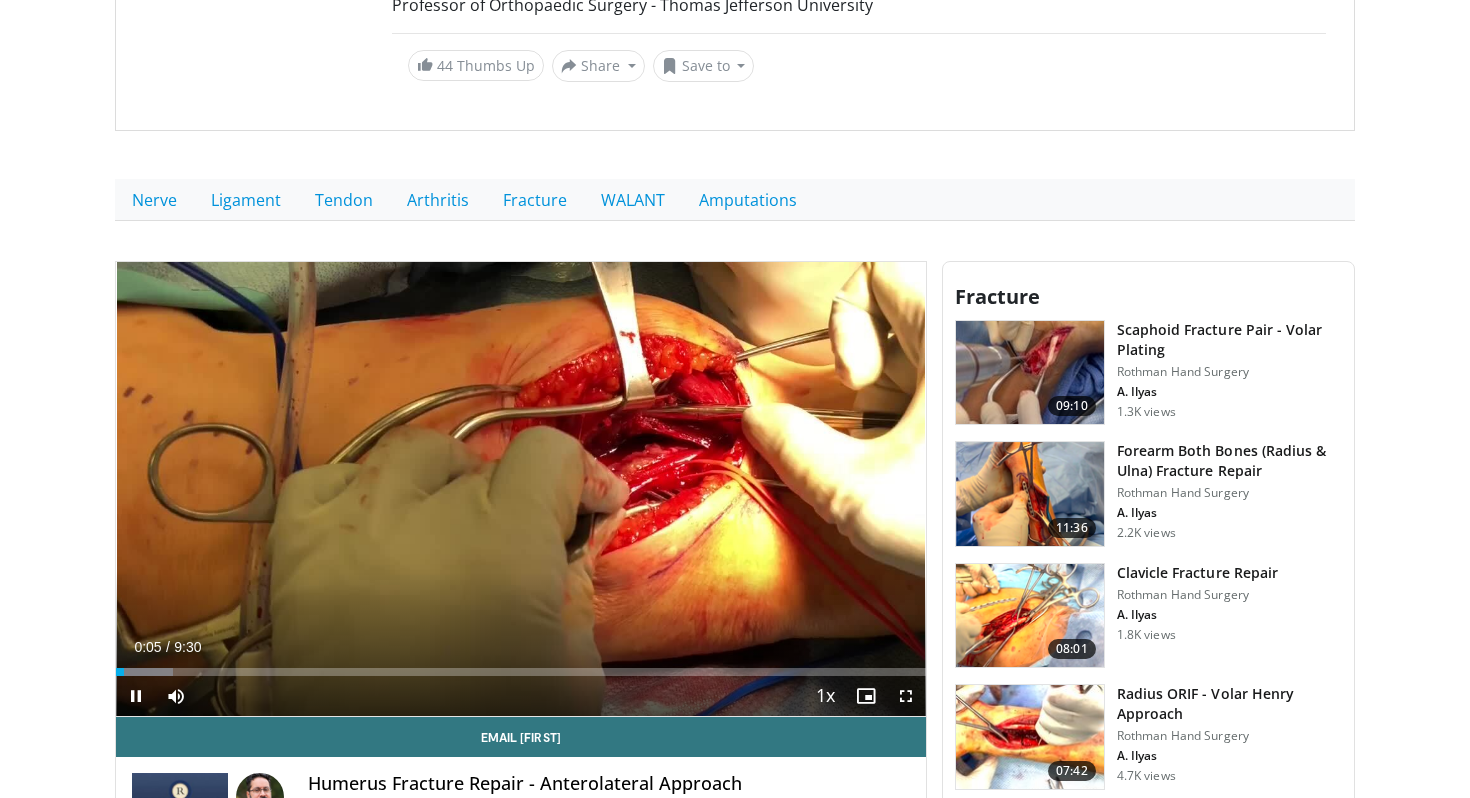 click on "+" at bounding box center [214, 726] 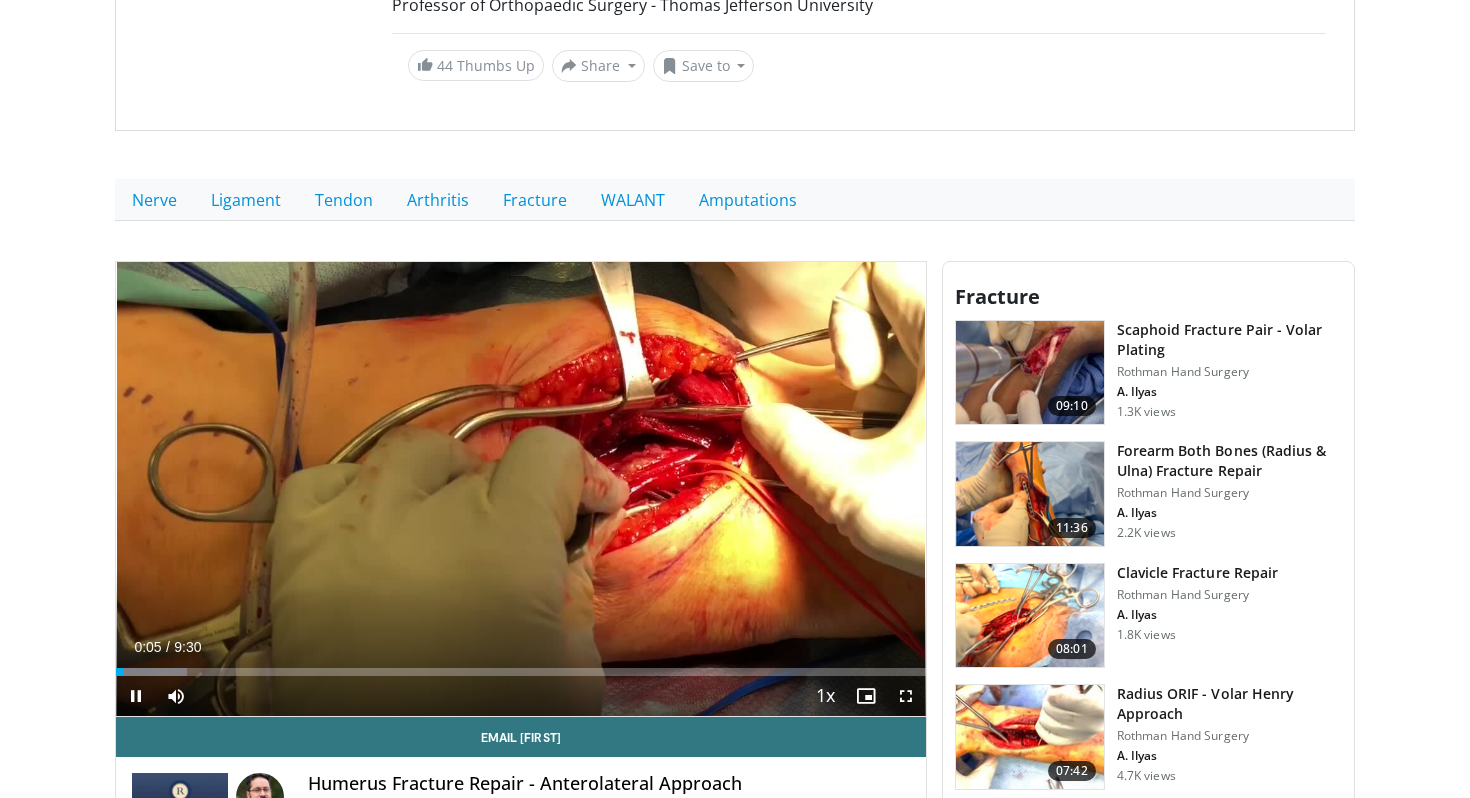 click on "+" at bounding box center [214, 726] 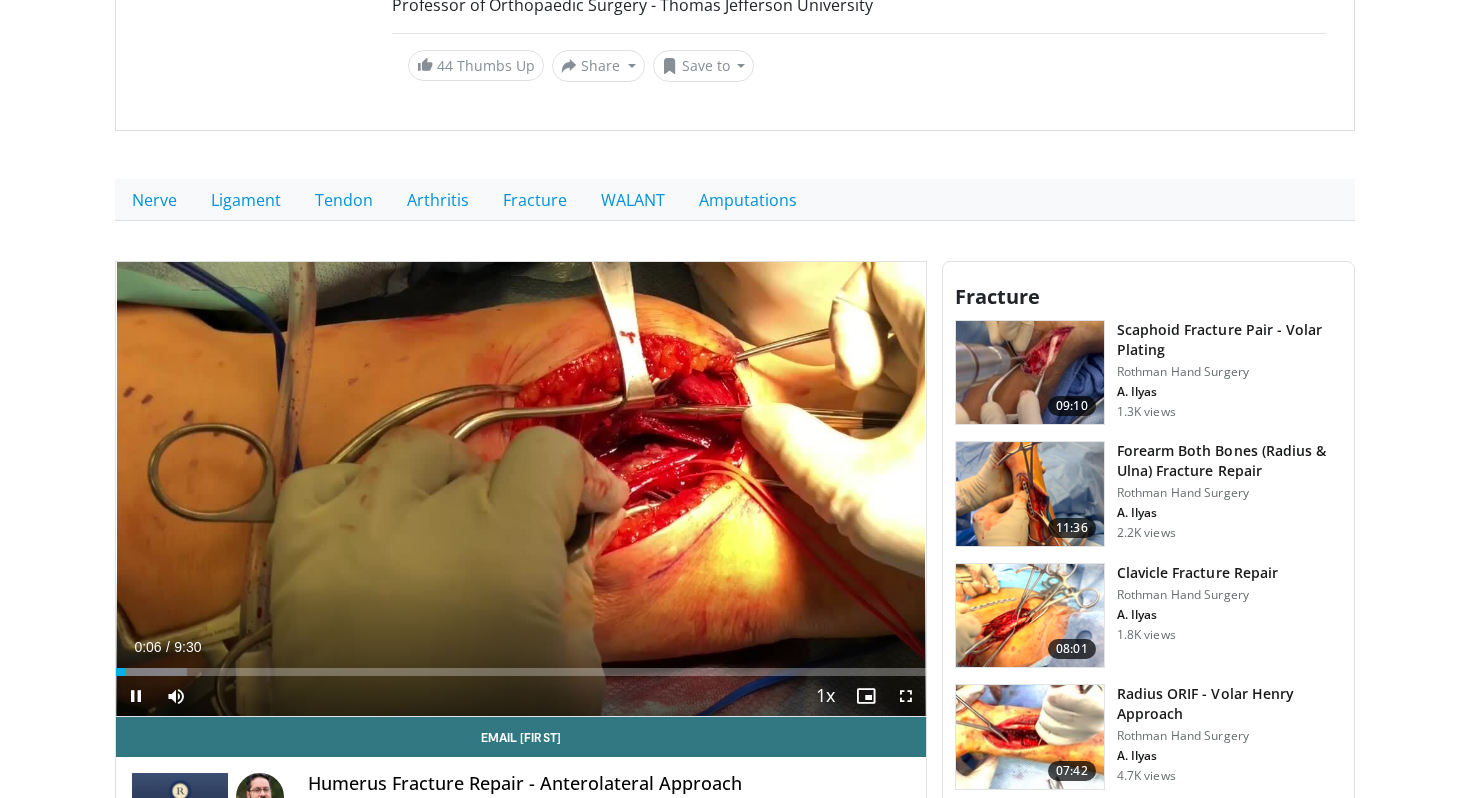 click on "+" at bounding box center (214, 726) 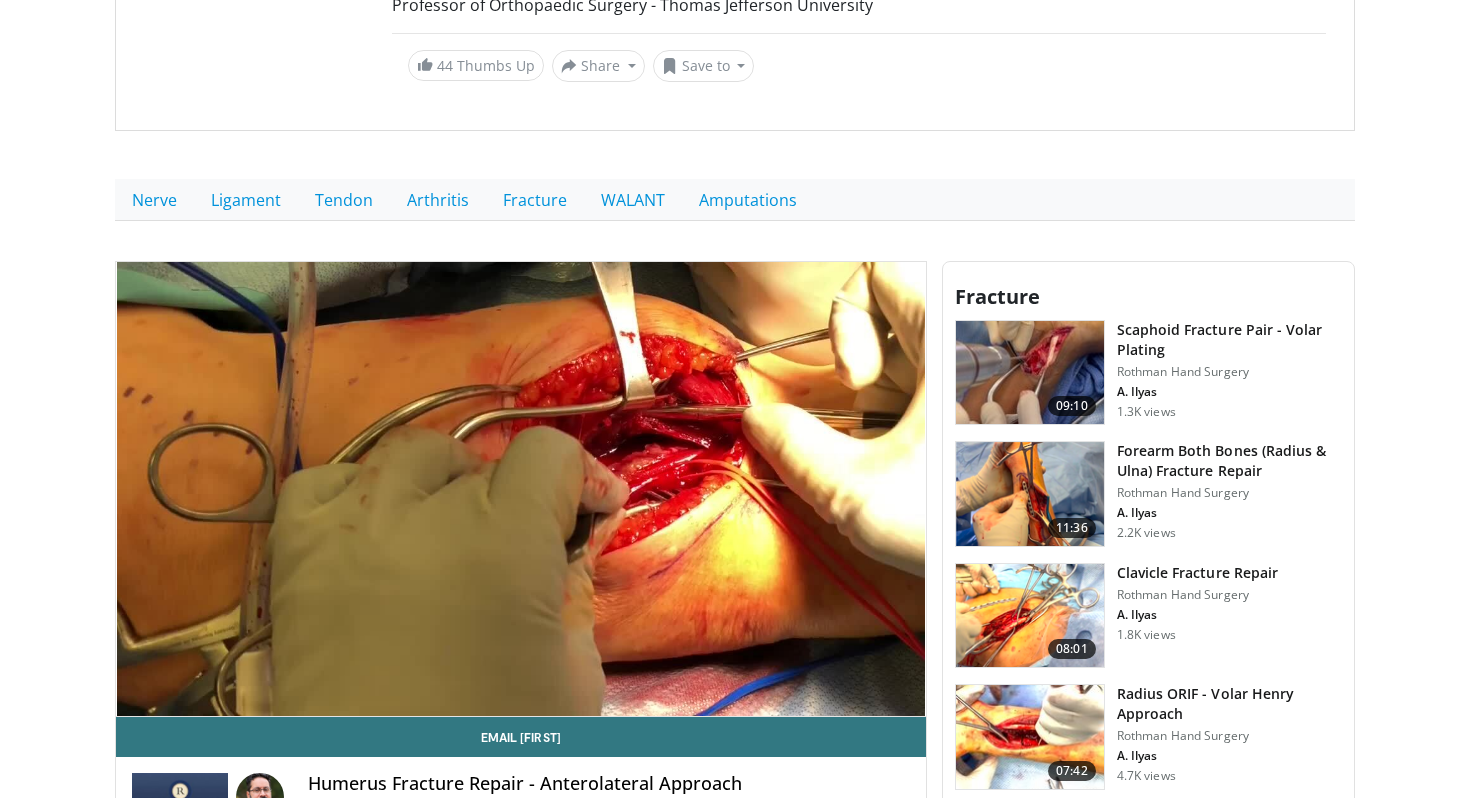 click on "+" at bounding box center [214, 726] 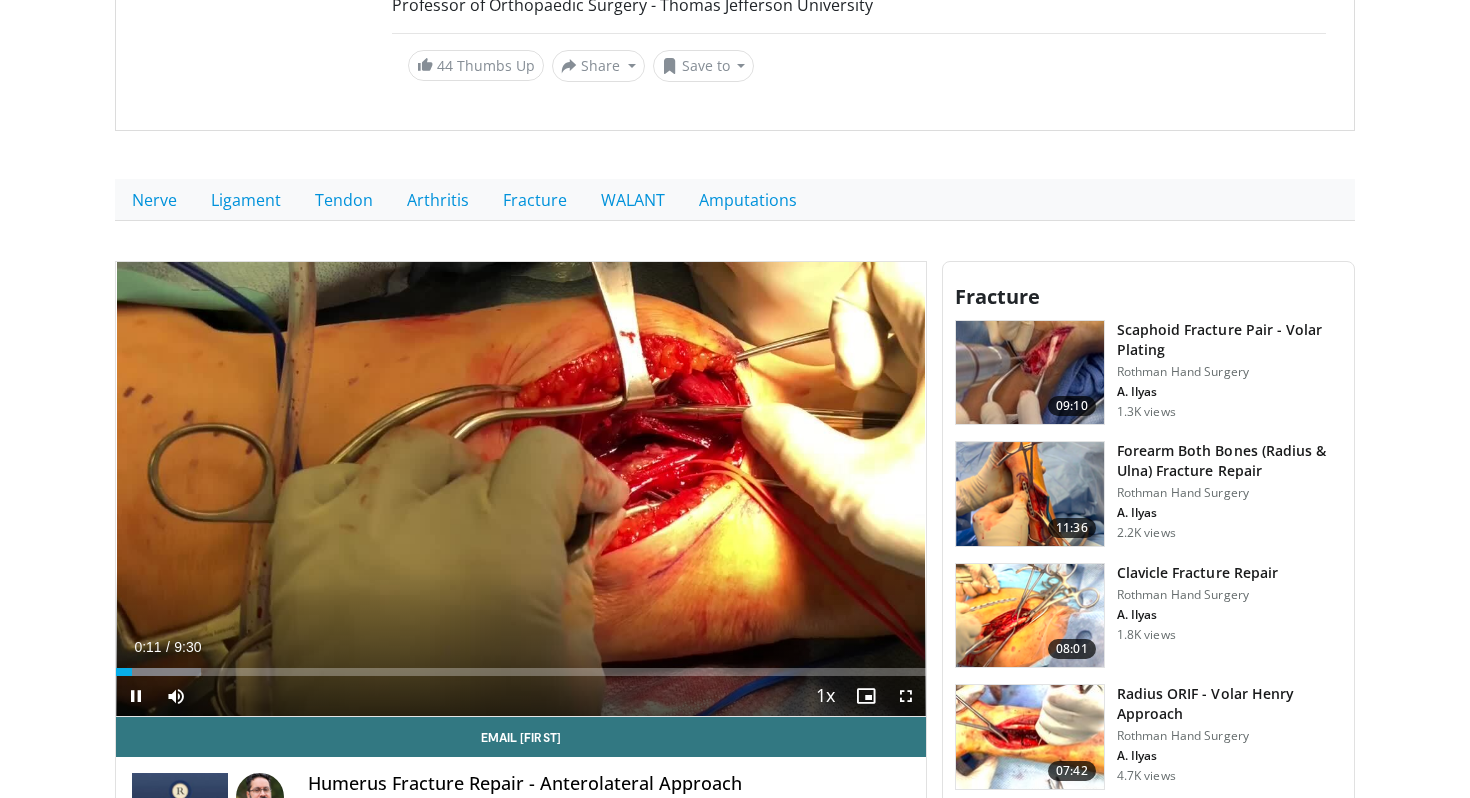 click on "+" at bounding box center (214, 726) 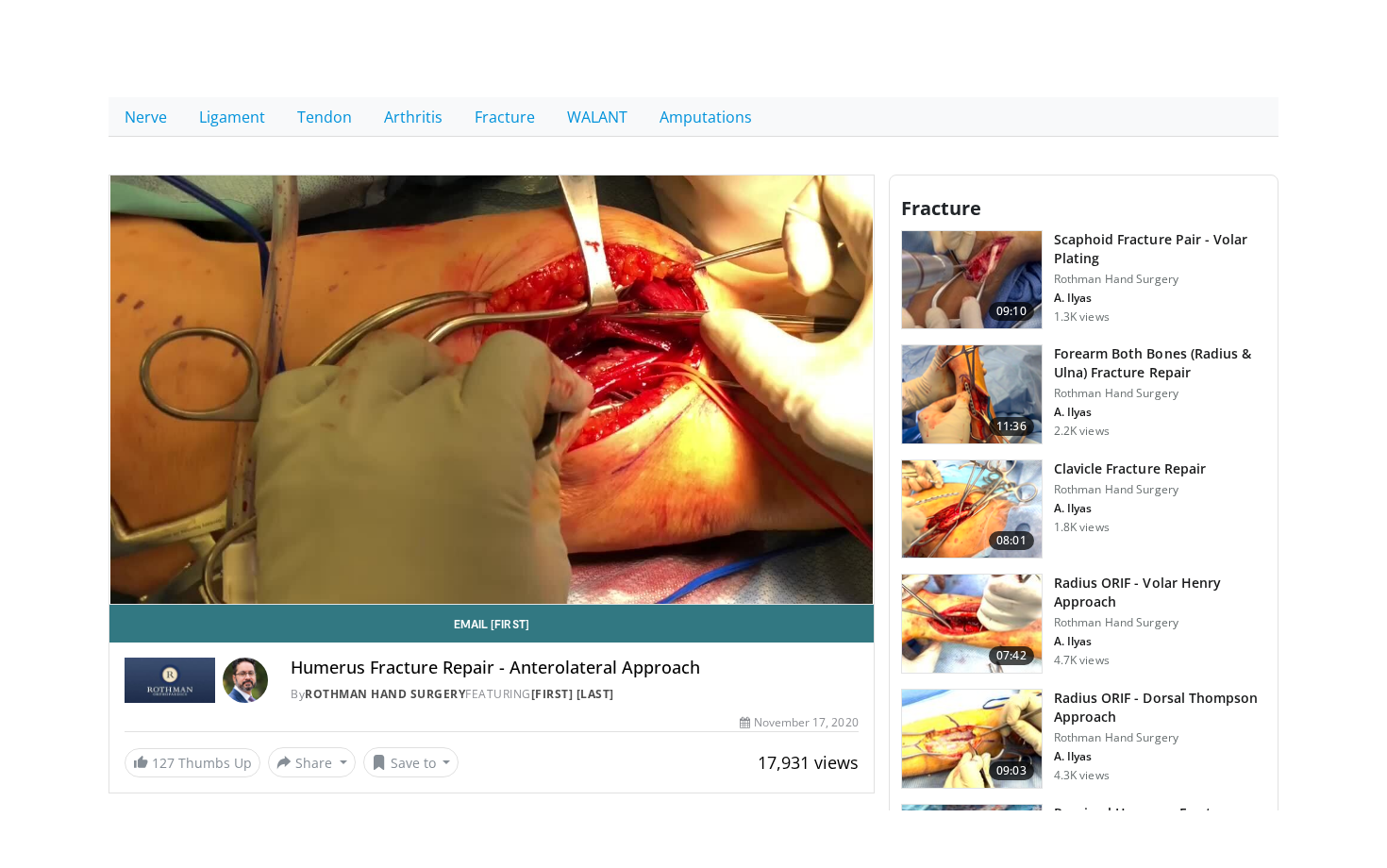 scroll, scrollTop: 546, scrollLeft: 0, axis: vertical 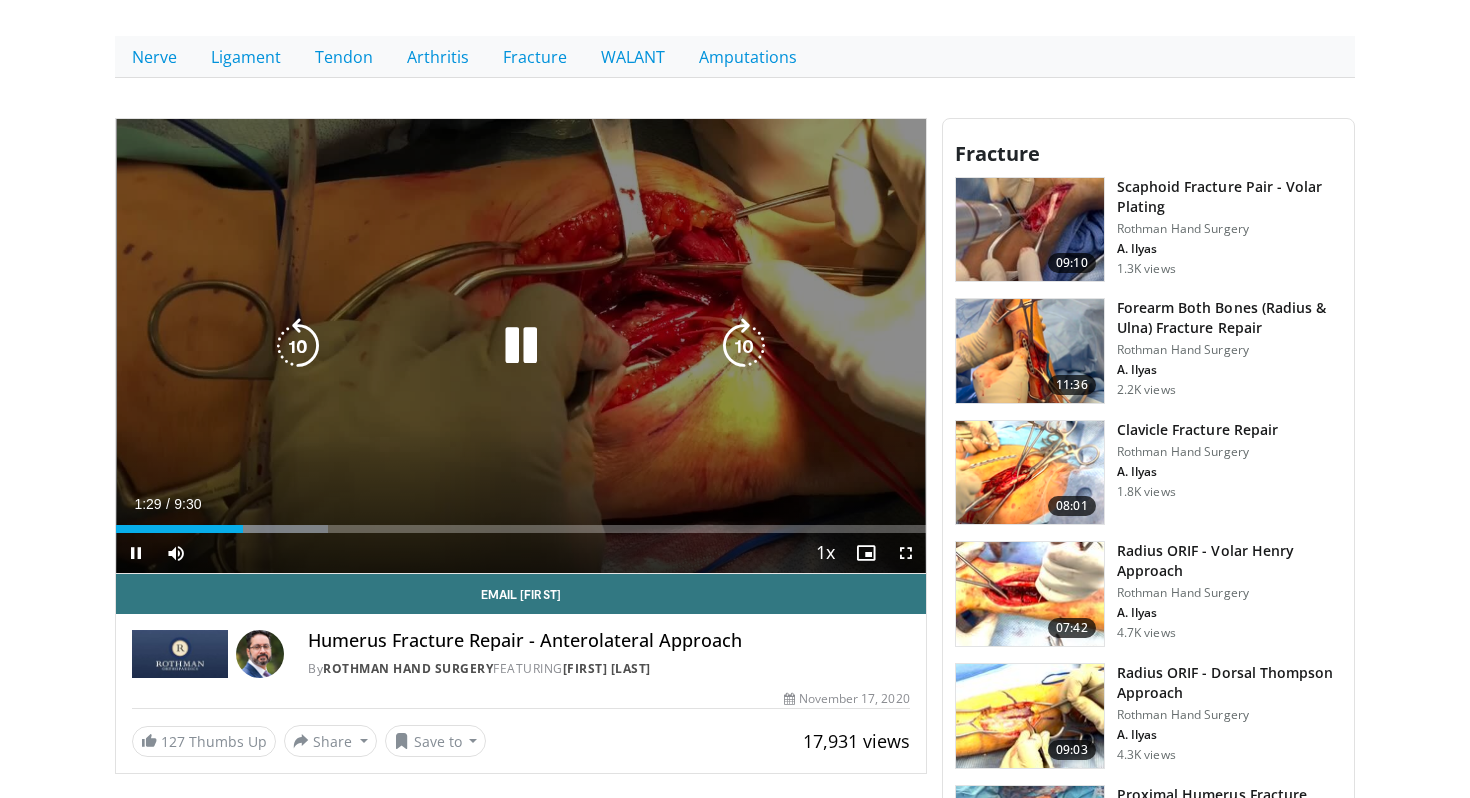 click at bounding box center [298, 346] 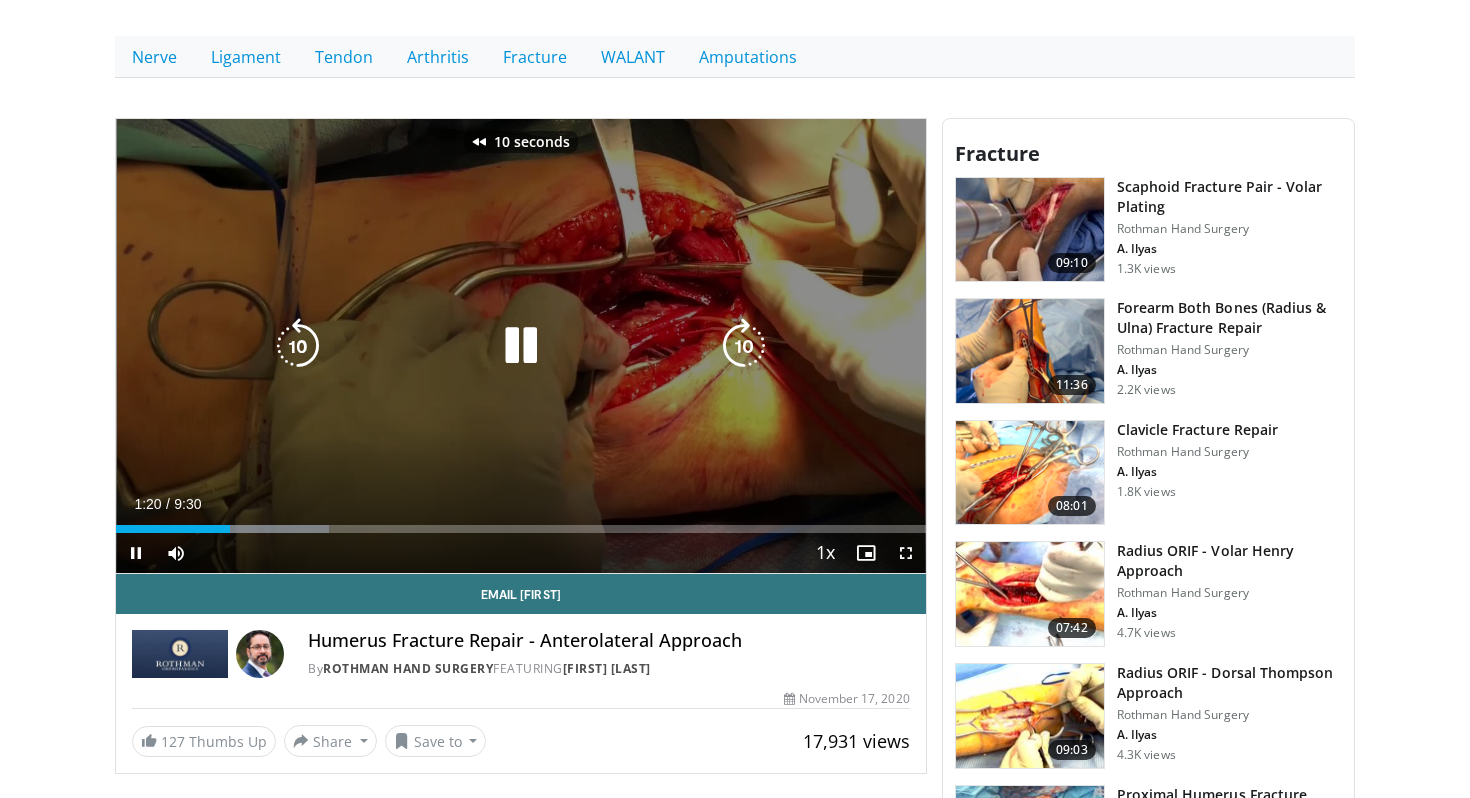 click at bounding box center [298, 346] 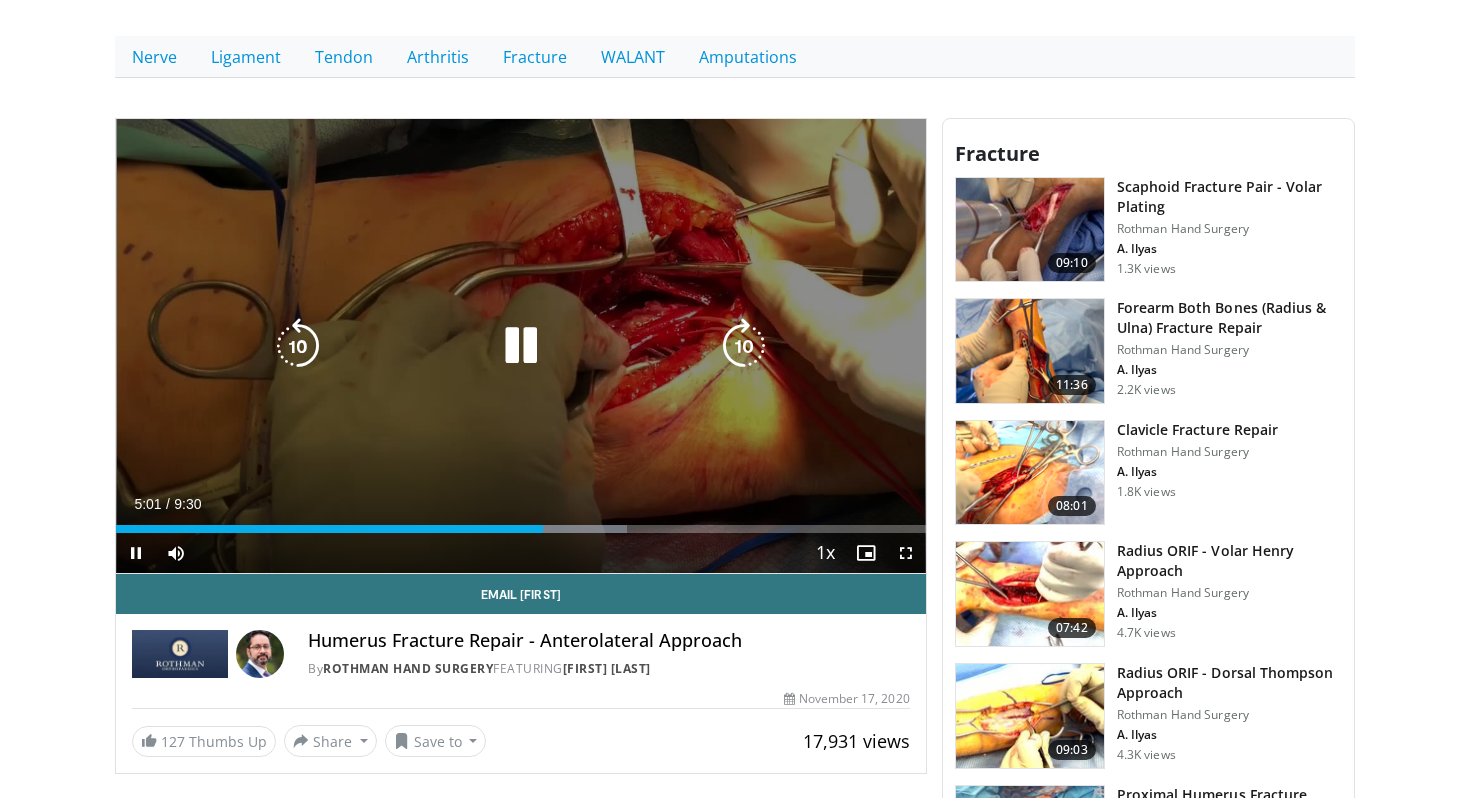 click at bounding box center [298, 346] 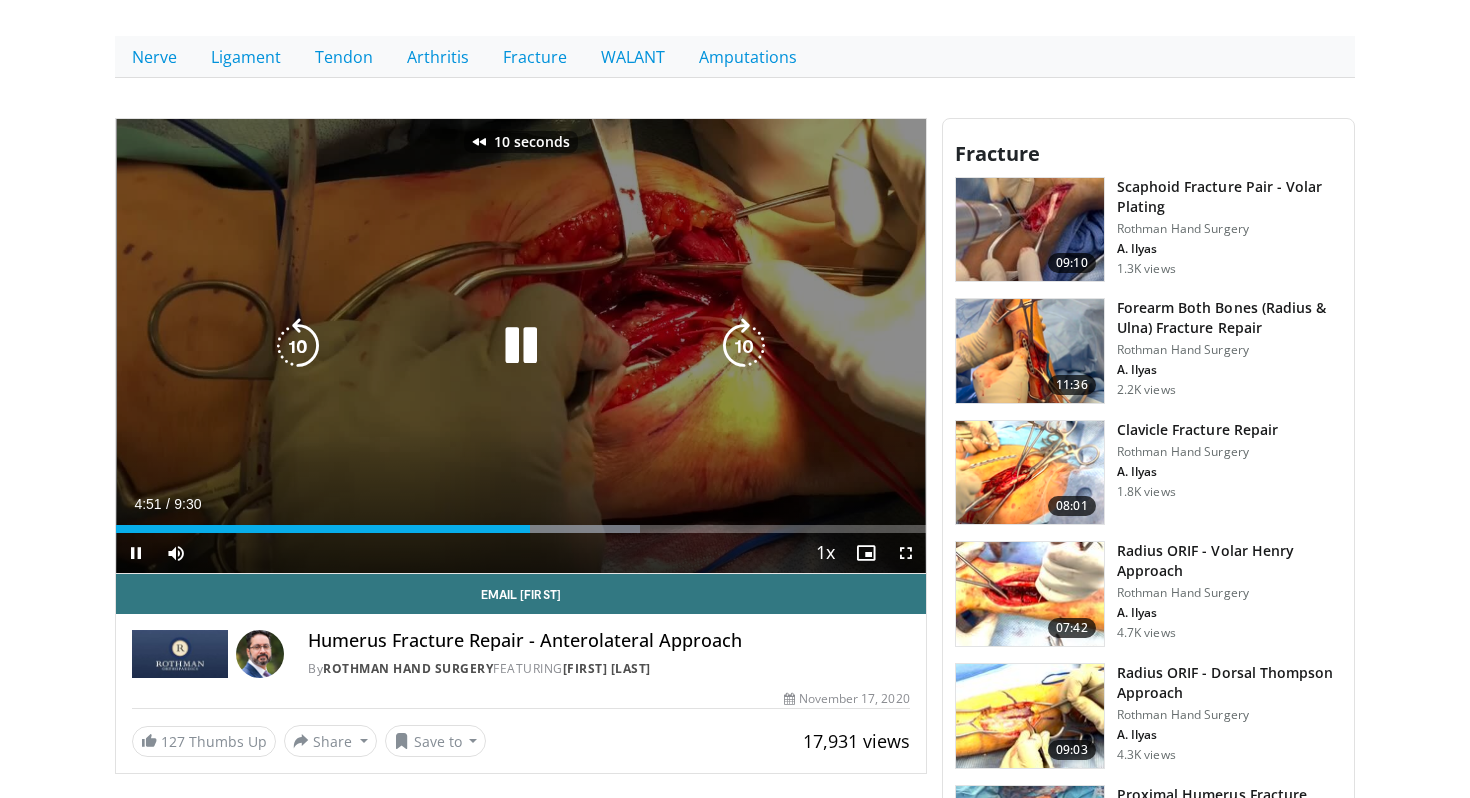 click at bounding box center (298, 346) 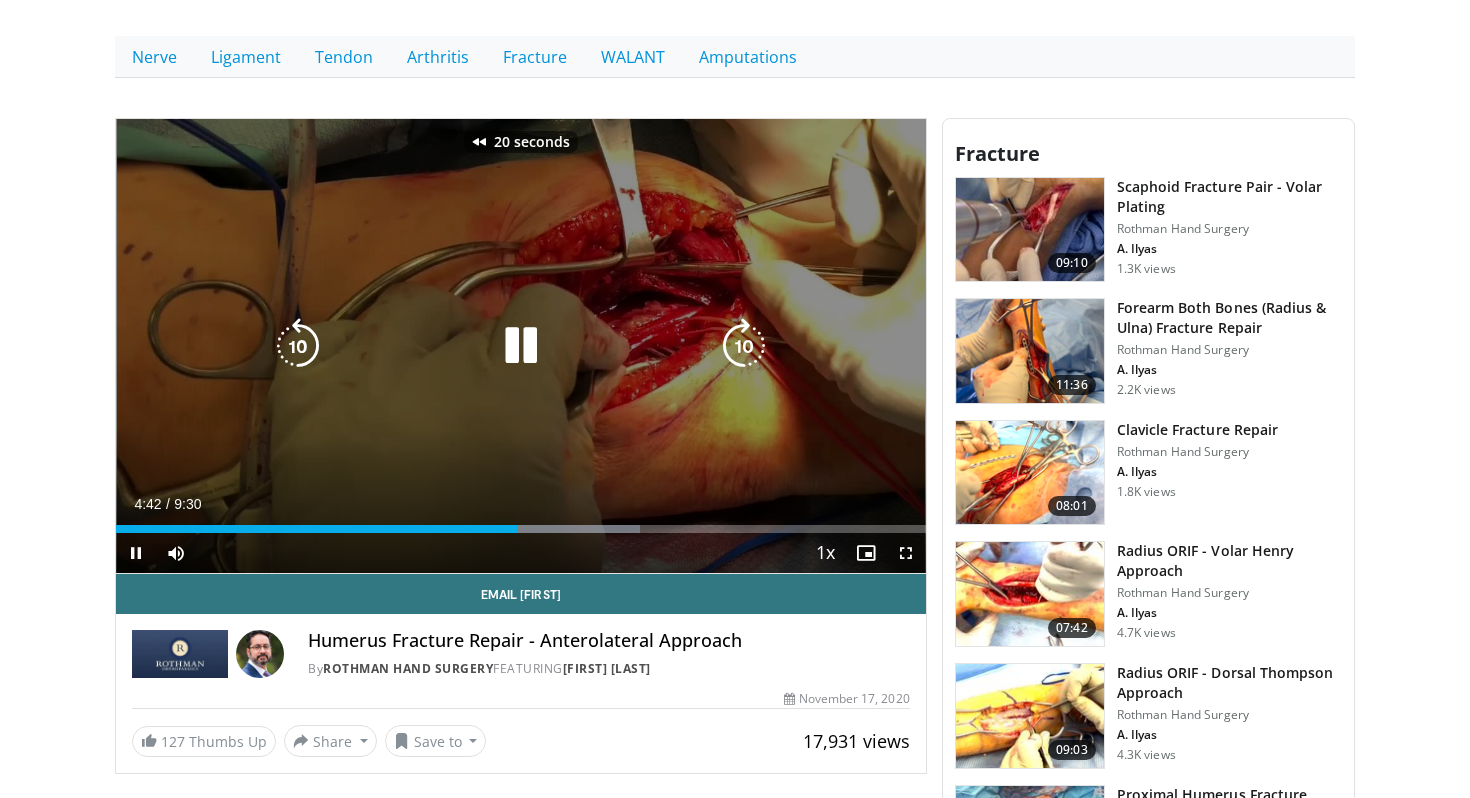 click at bounding box center [298, 346] 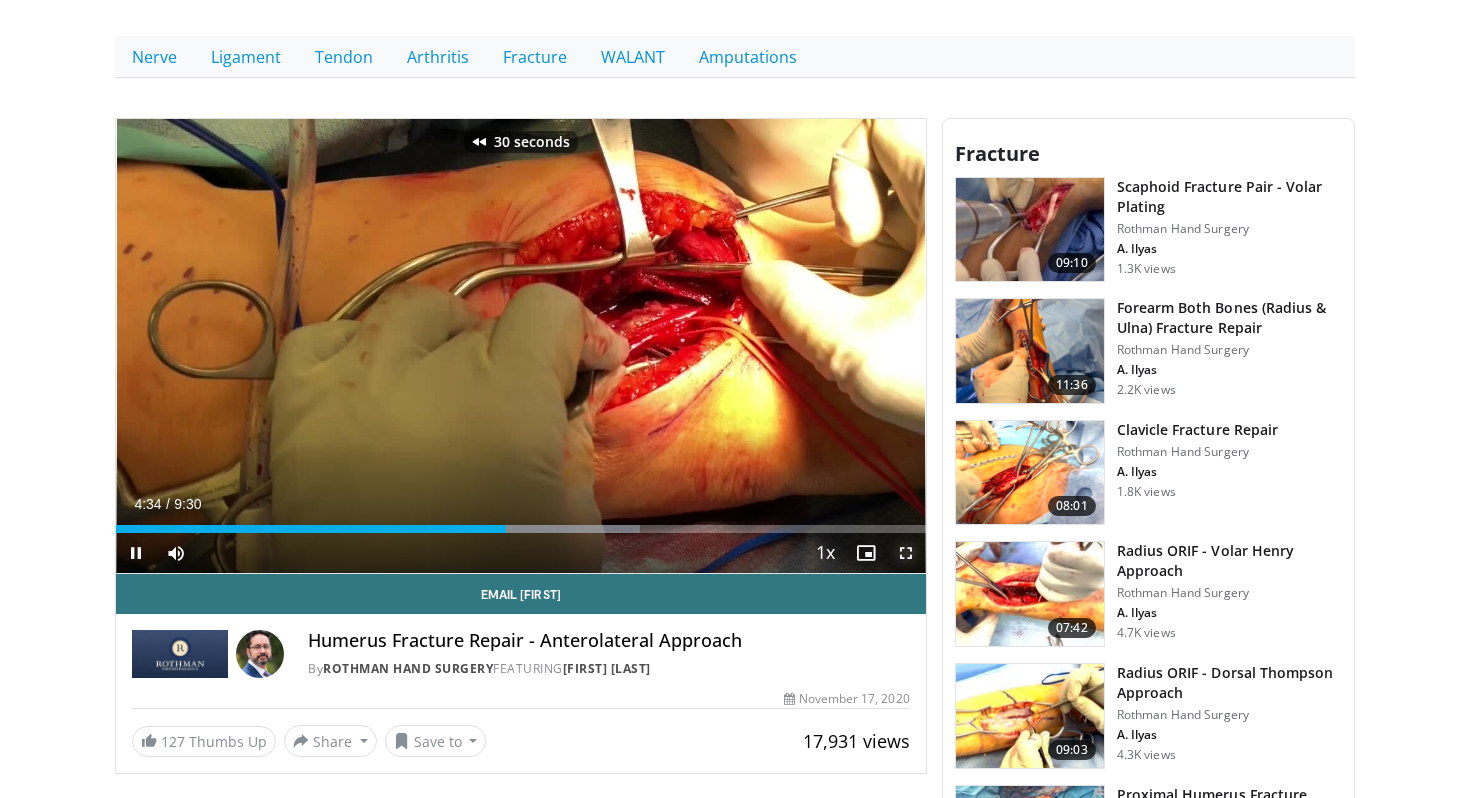 click at bounding box center [906, 553] 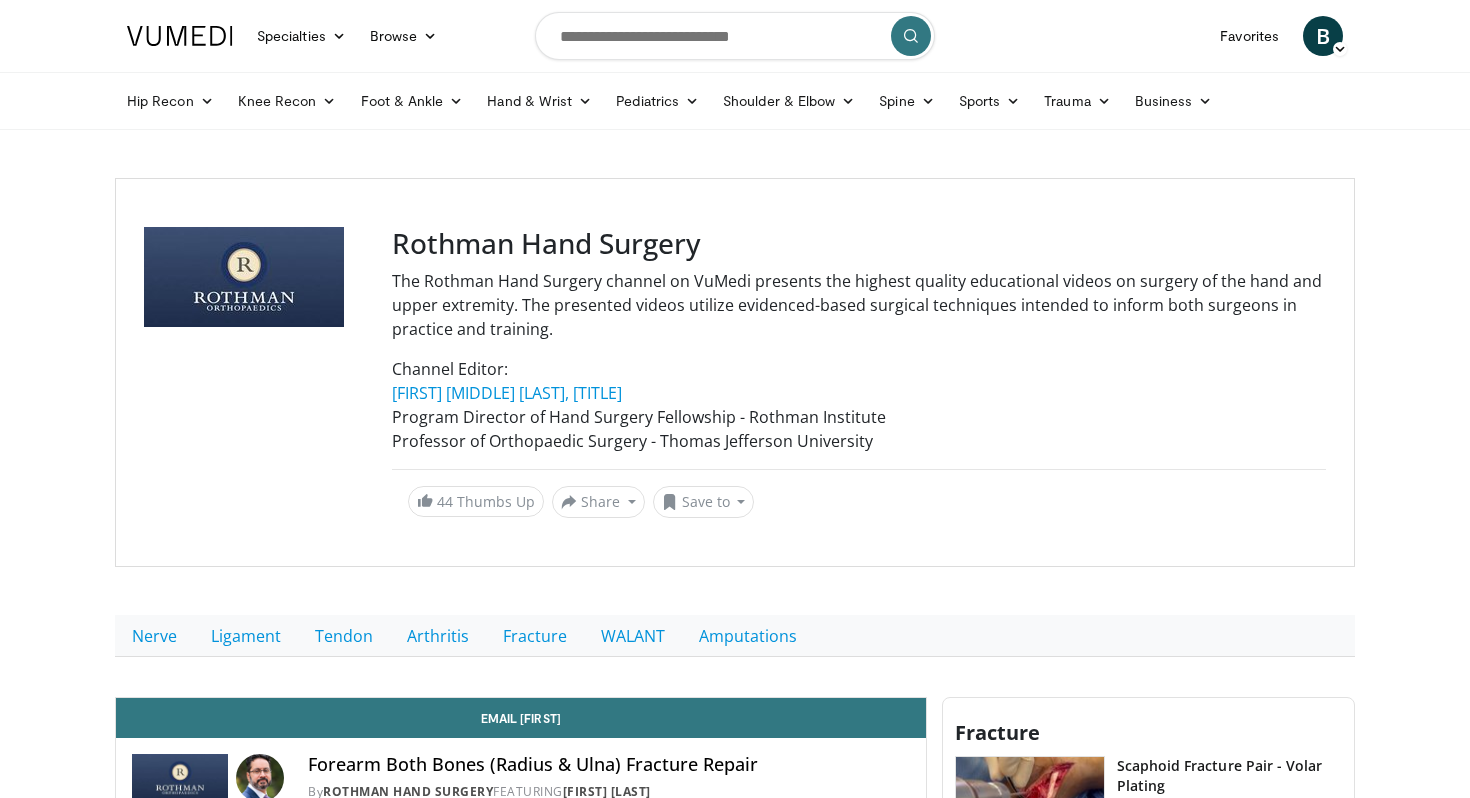 scroll, scrollTop: 0, scrollLeft: 0, axis: both 